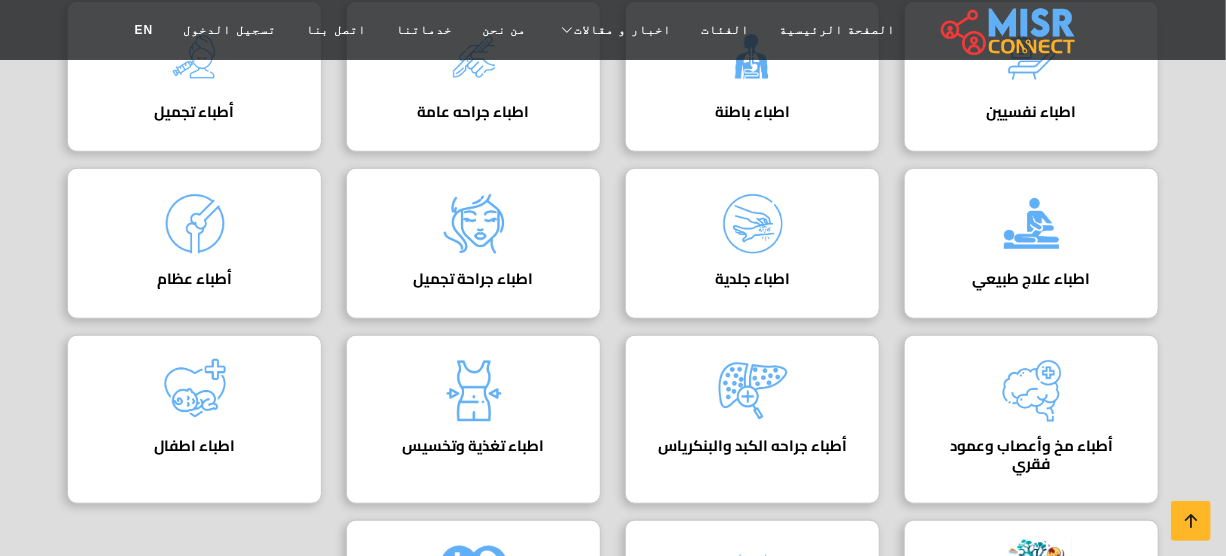 scroll, scrollTop: 363, scrollLeft: 0, axis: vertical 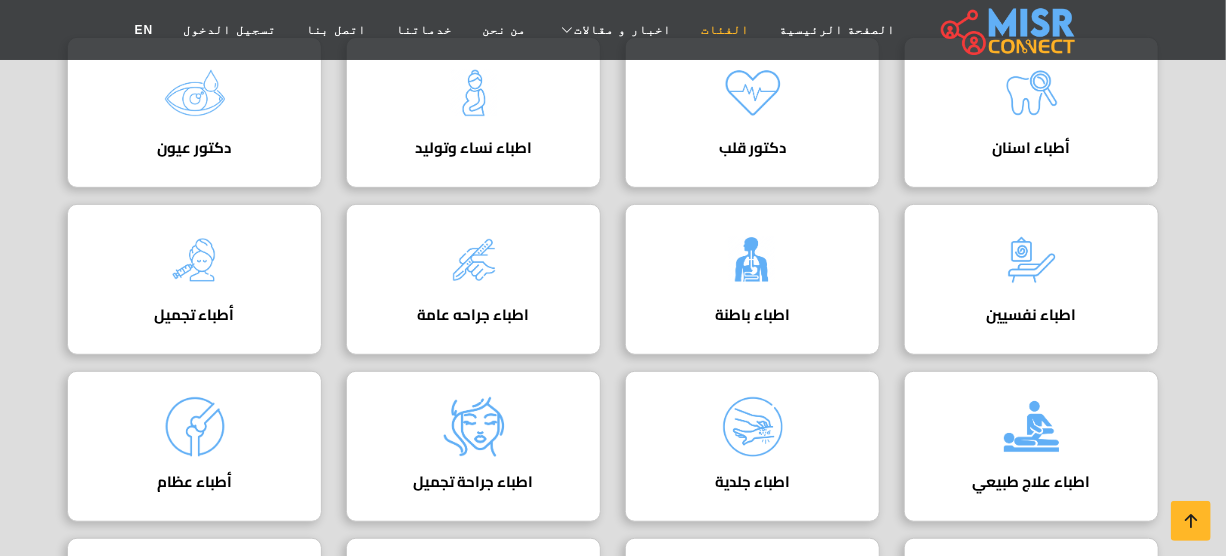 click on "الفئات" at bounding box center [725, 30] 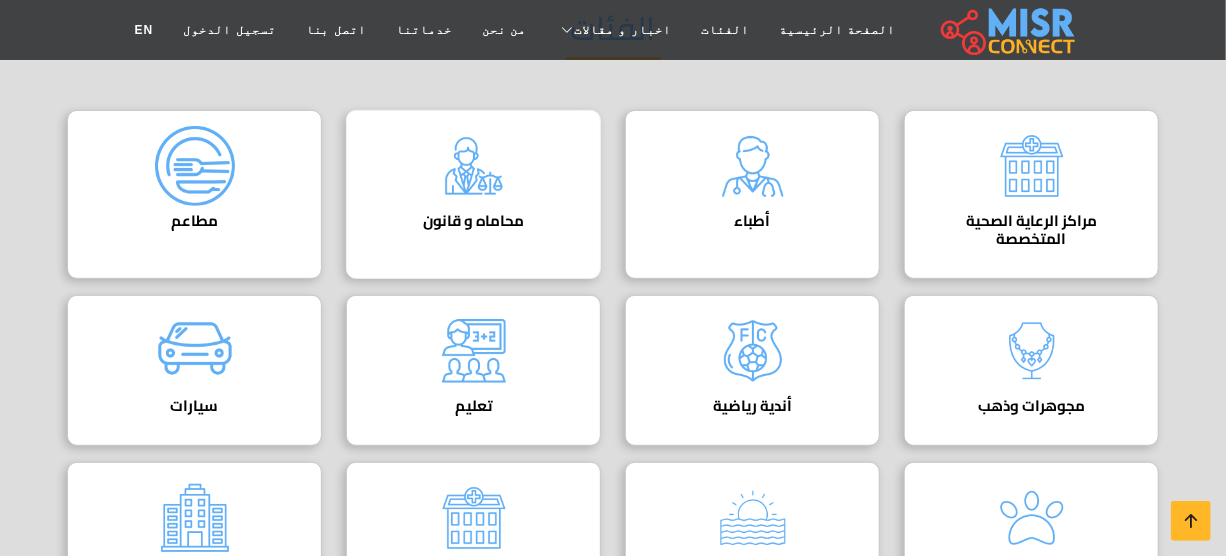 scroll, scrollTop: 272, scrollLeft: 0, axis: vertical 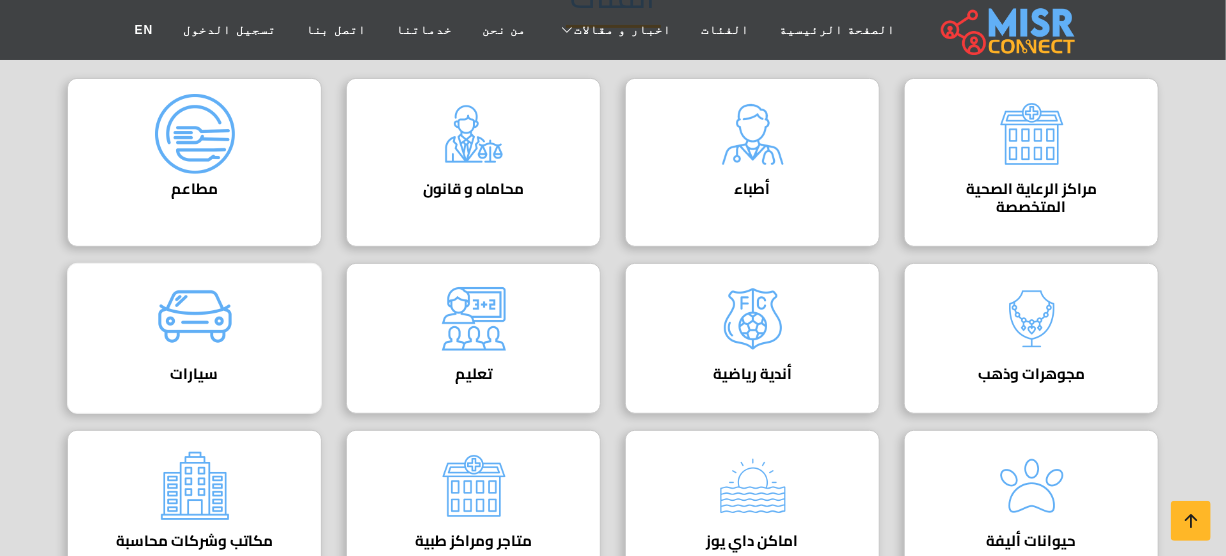 click at bounding box center (195, 319) 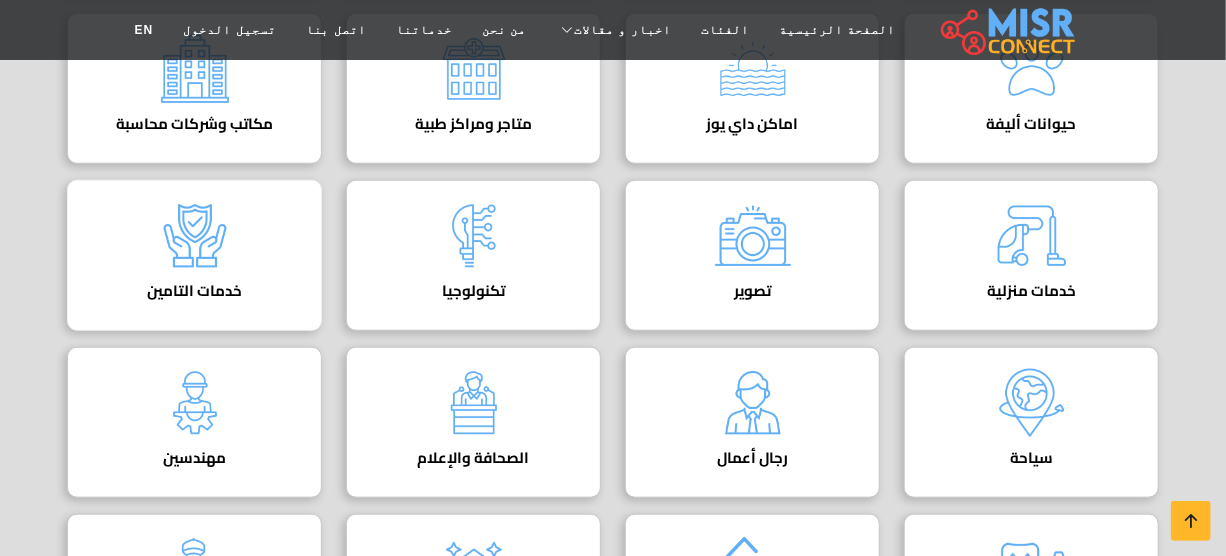 scroll, scrollTop: 636, scrollLeft: 0, axis: vertical 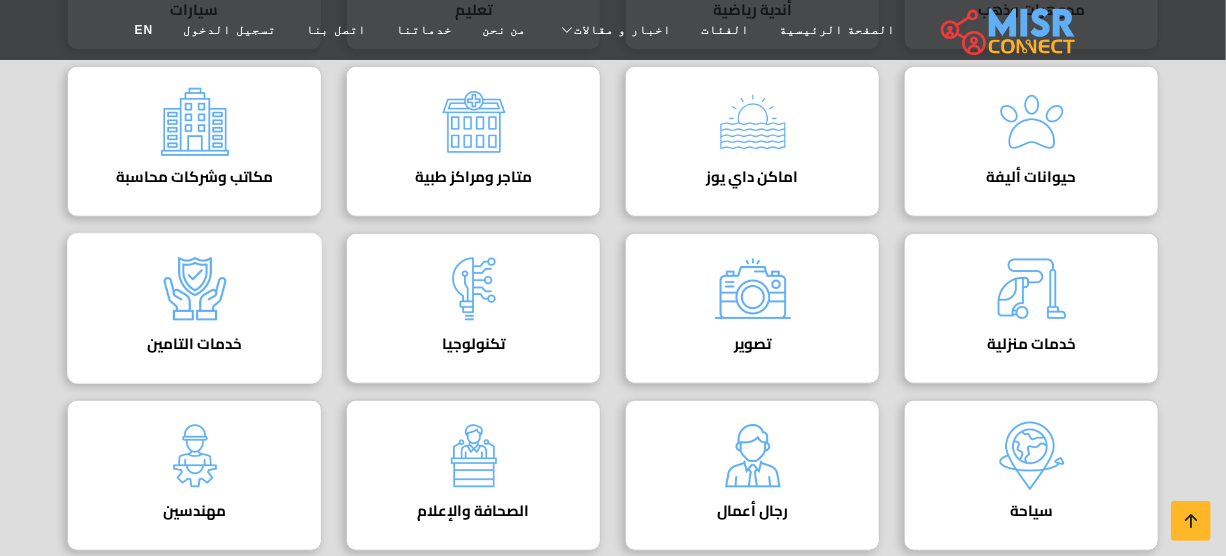 click at bounding box center [195, 289] 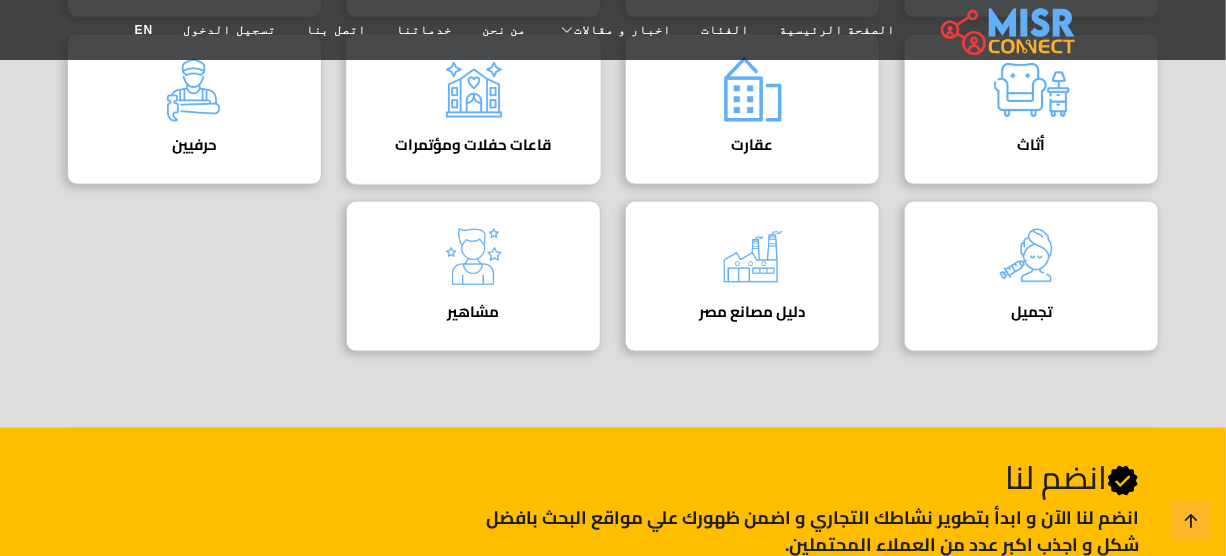 scroll, scrollTop: 1181, scrollLeft: 0, axis: vertical 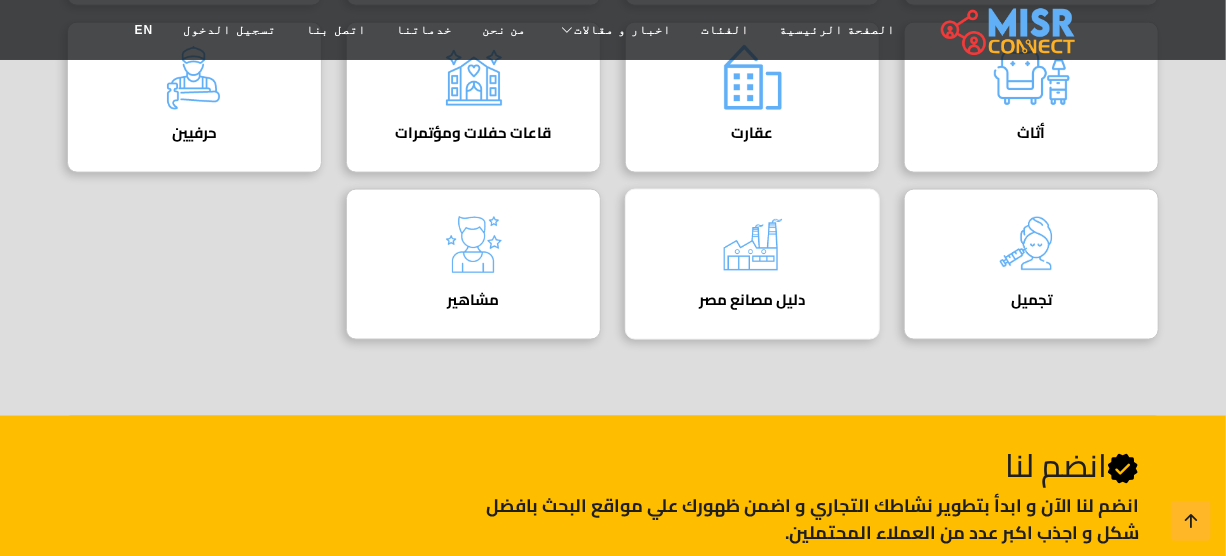 click on "دليل مصانع مصر
دليل المصانع في مصر" at bounding box center (752, 264) 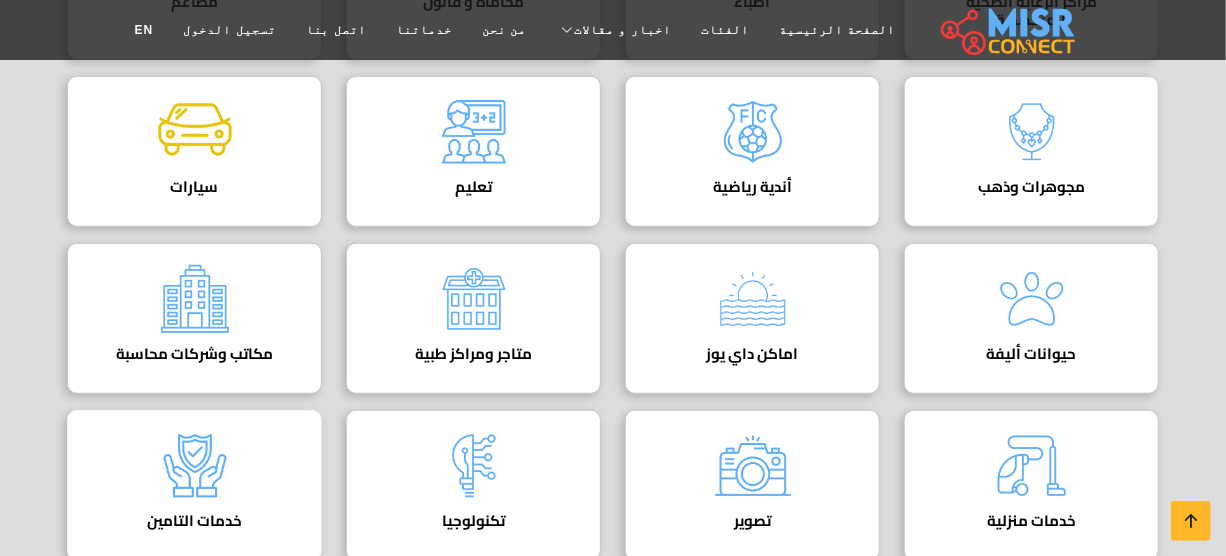 scroll, scrollTop: 454, scrollLeft: 0, axis: vertical 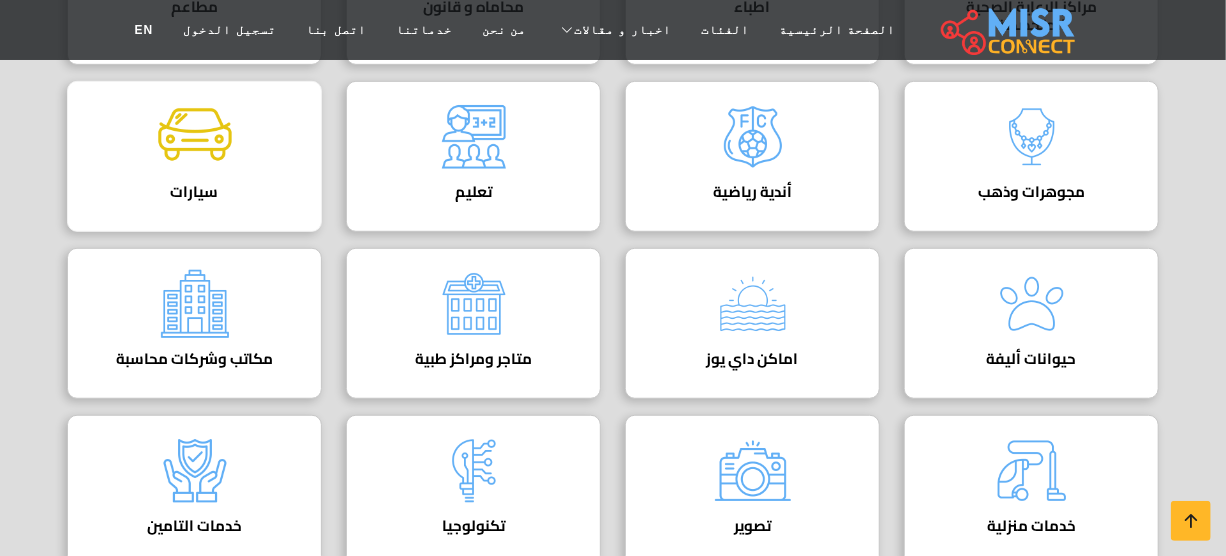 click at bounding box center [195, 137] 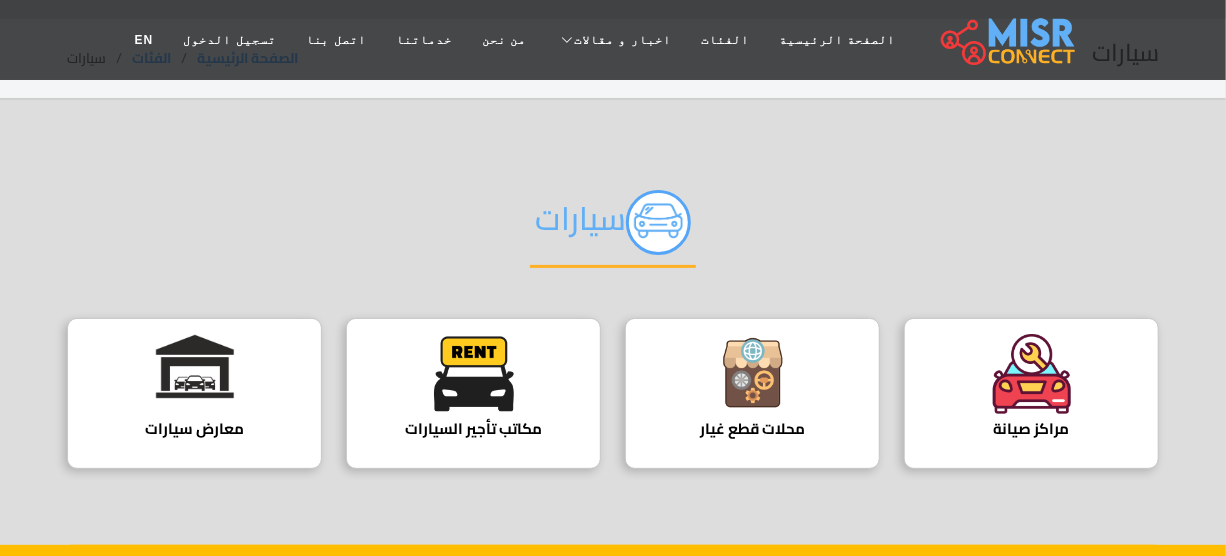 scroll, scrollTop: 90, scrollLeft: 0, axis: vertical 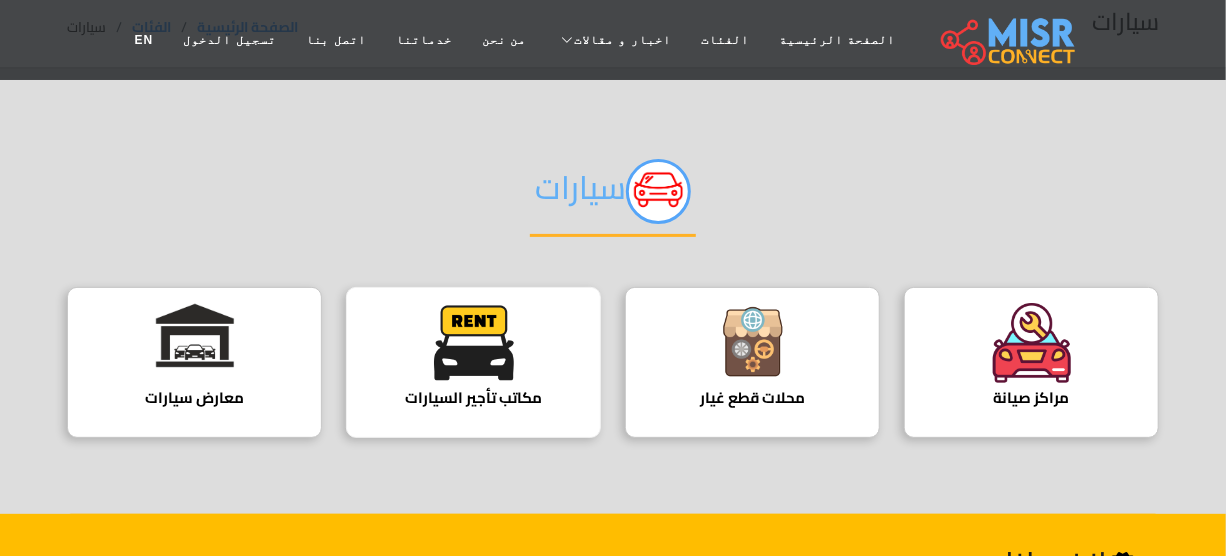 click on "مكاتب تأجير السيارات" at bounding box center (473, 398) 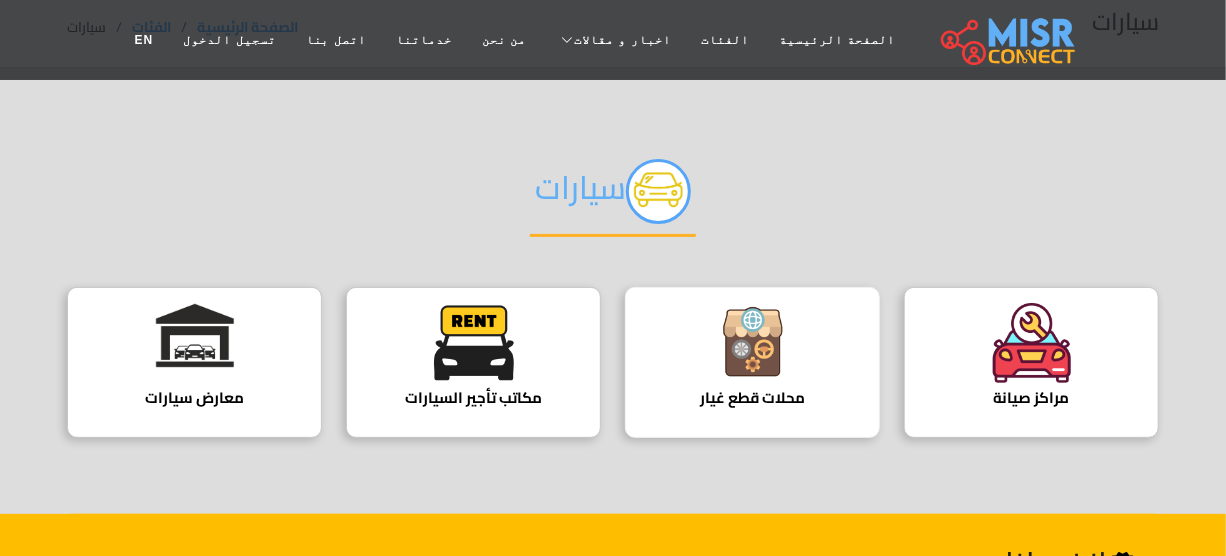 click at bounding box center [753, 343] 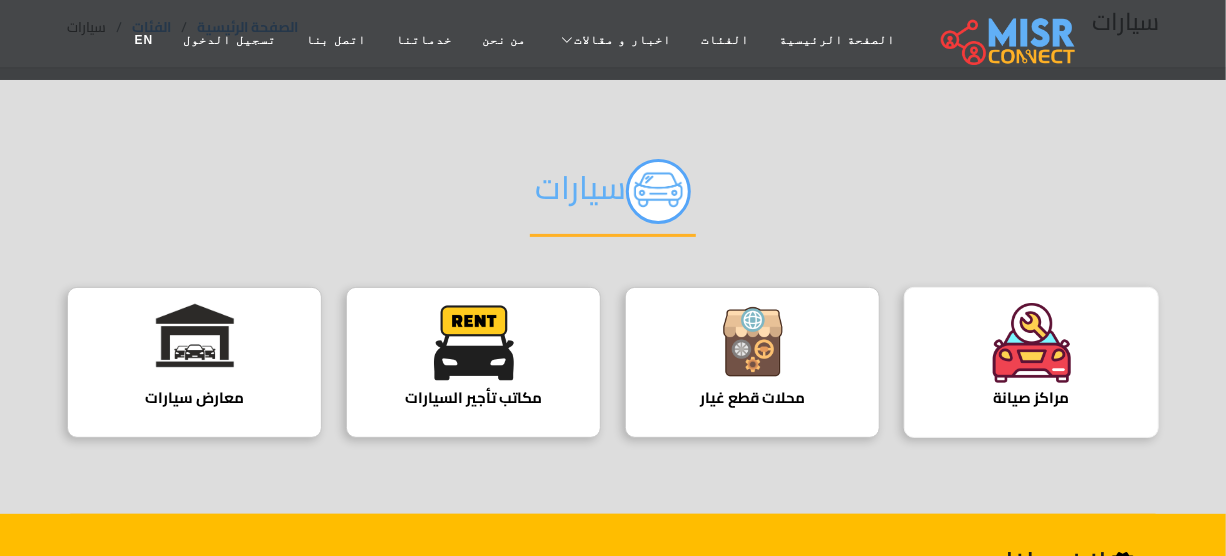 click at bounding box center [1032, 343] 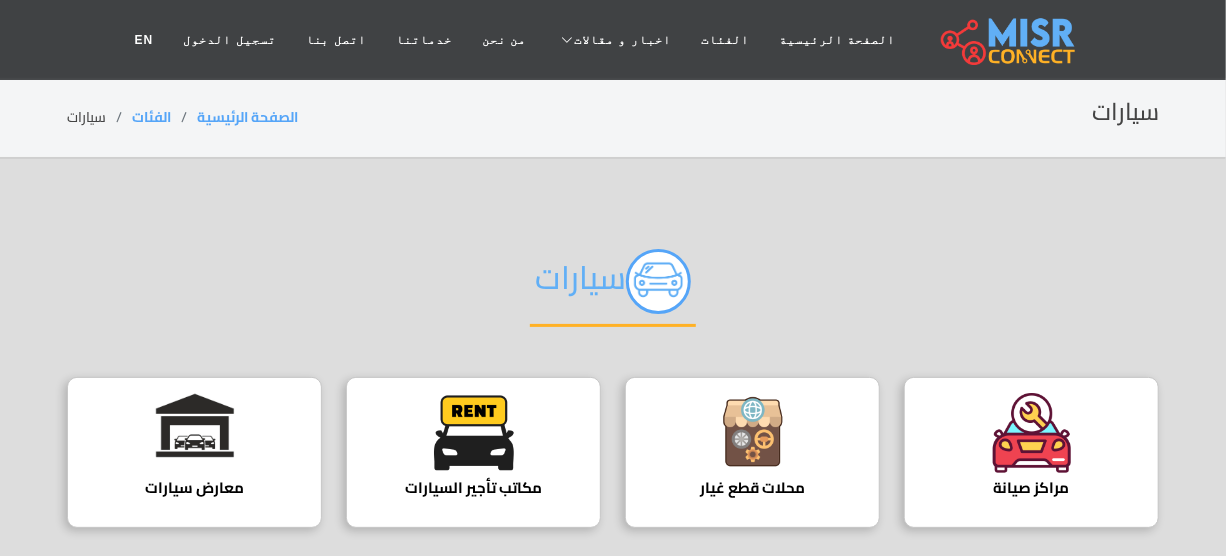 scroll, scrollTop: 90, scrollLeft: 0, axis: vertical 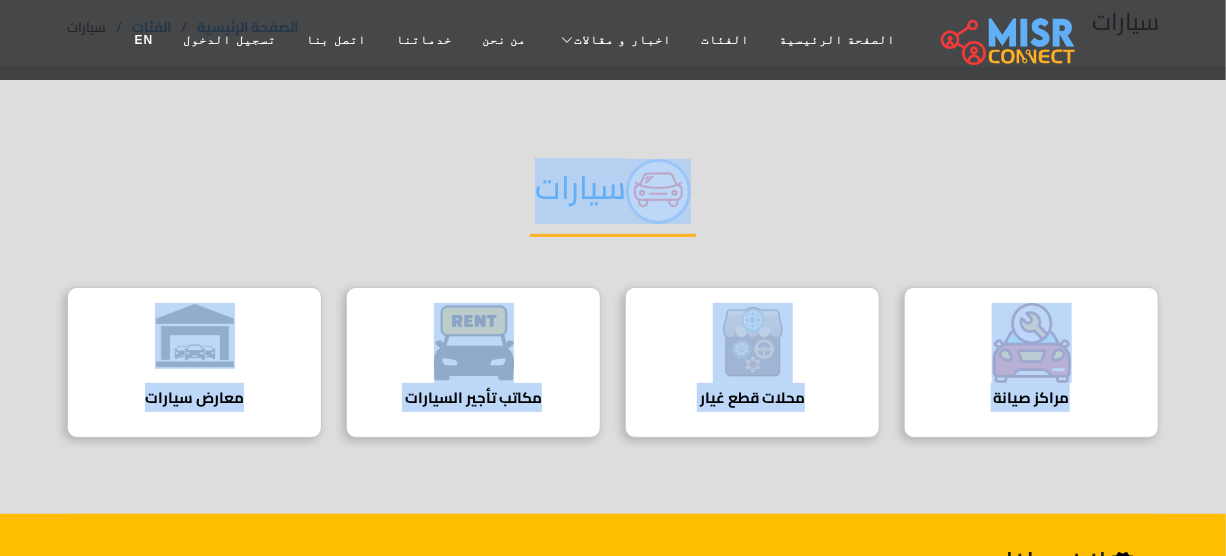 drag, startPoint x: 689, startPoint y: 166, endPoint x: 87, endPoint y: 439, distance: 661.0091 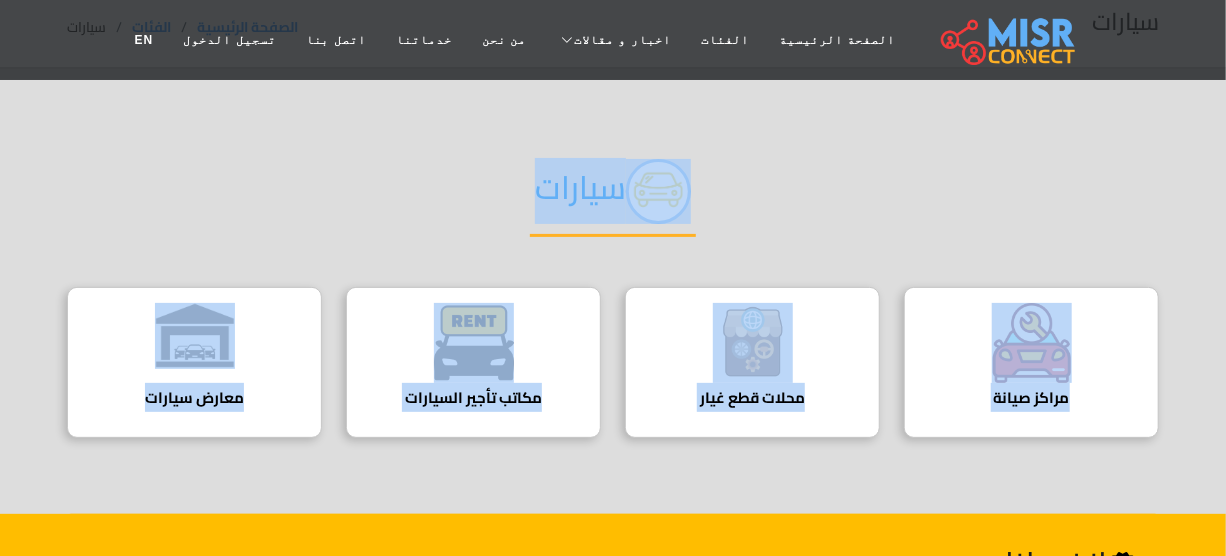 click on "سيارات
مراكز صيانة
دليل مراكز صيانة السيارات
محلات قطع غيار
دليل محلات قطع الغيار
مكاتب تأجير السيارات
دليل مكاتب تأجير السيارات
معارض سيارات
أفضل معارض سيارات في مصر – بيع وشراء سيارات جديدة ومستعملة" at bounding box center [613, 291] 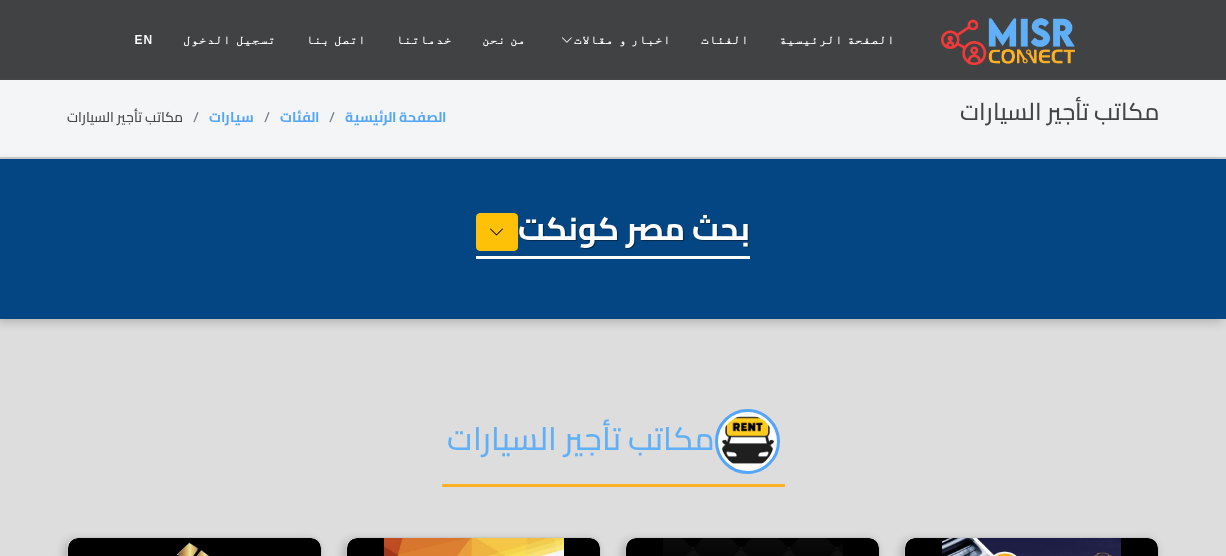 select on "****" 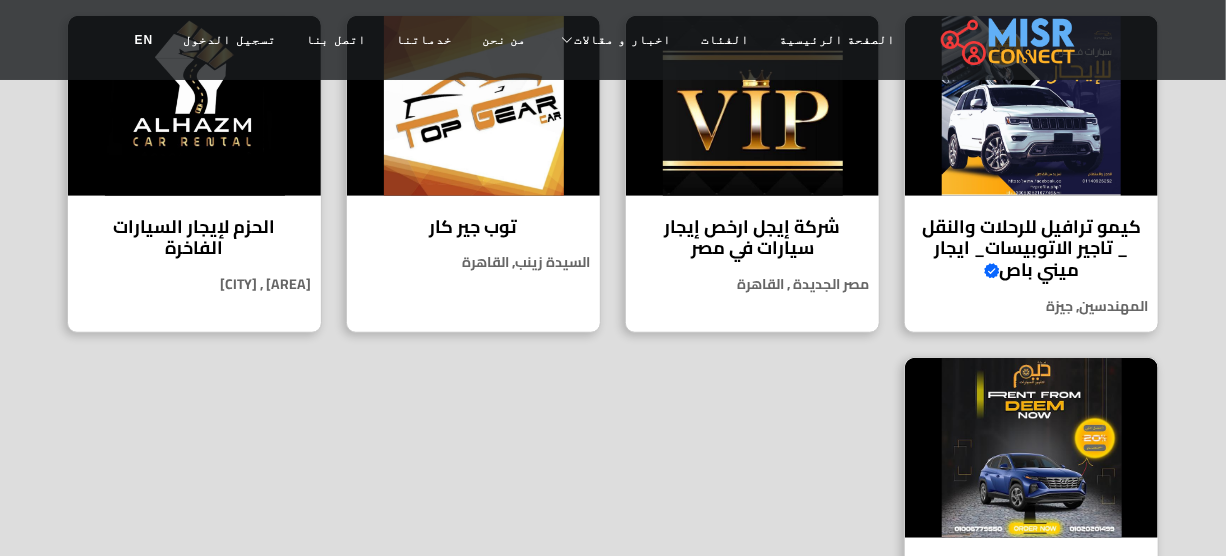 scroll, scrollTop: 545, scrollLeft: 0, axis: vertical 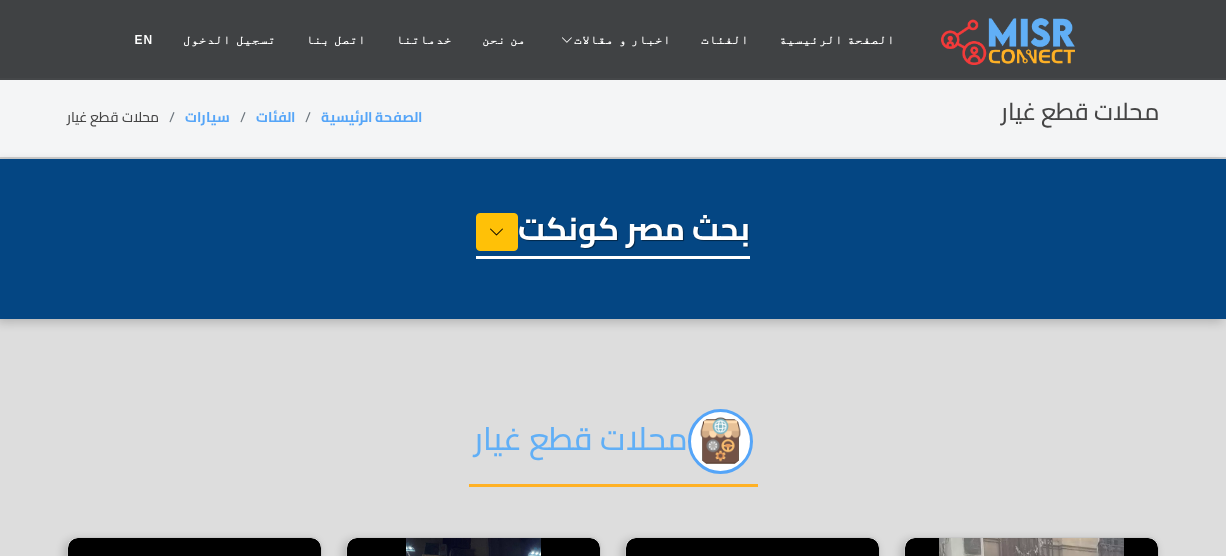 select on "****" 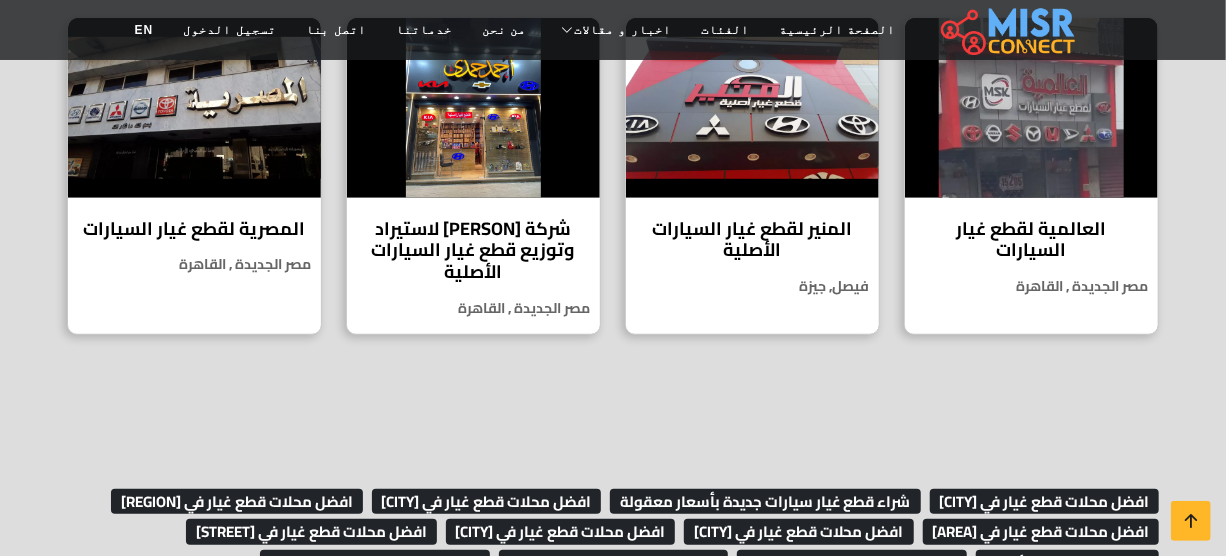scroll, scrollTop: 272, scrollLeft: 0, axis: vertical 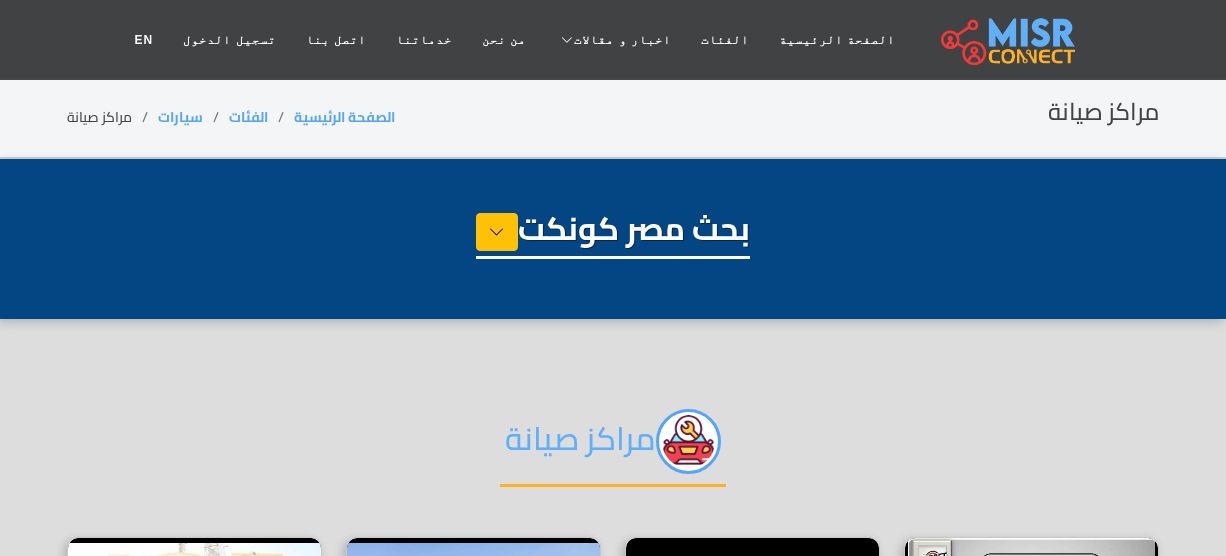 select on "****" 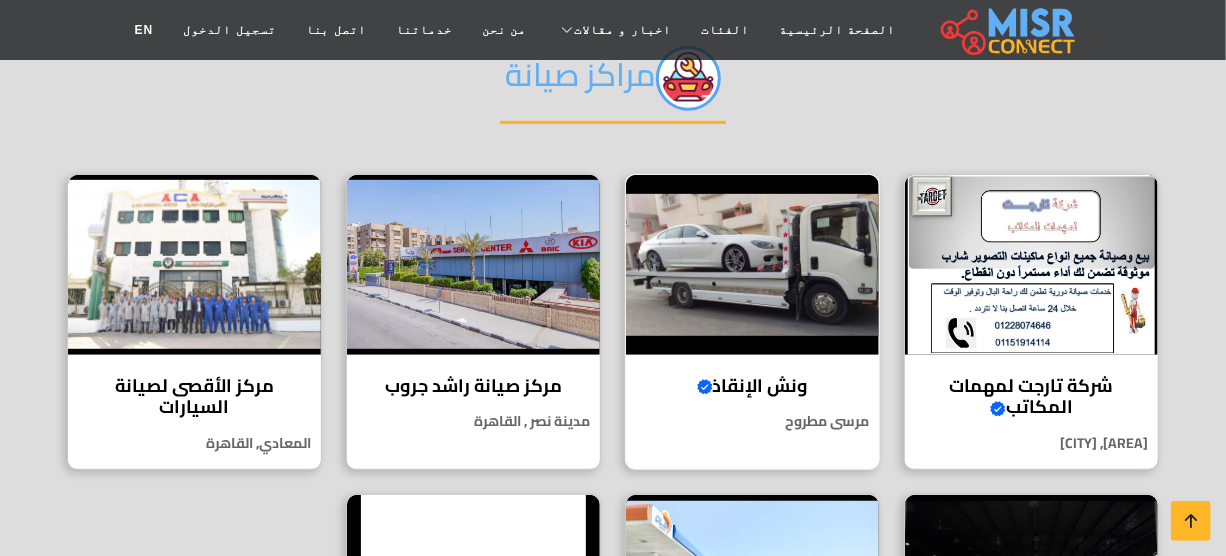 scroll, scrollTop: 454, scrollLeft: 0, axis: vertical 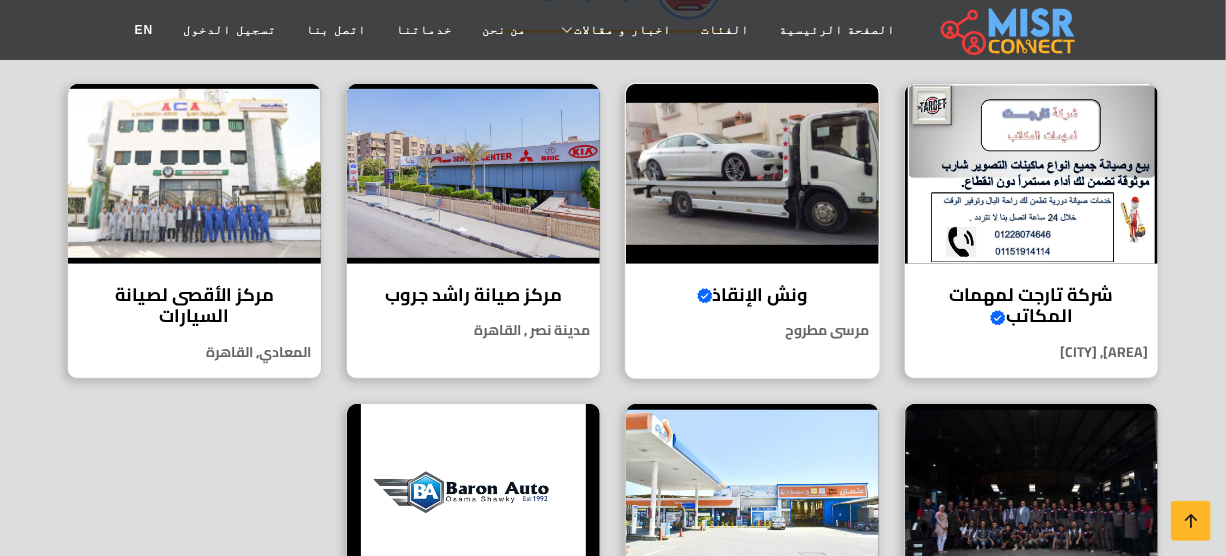 click at bounding box center [752, 174] 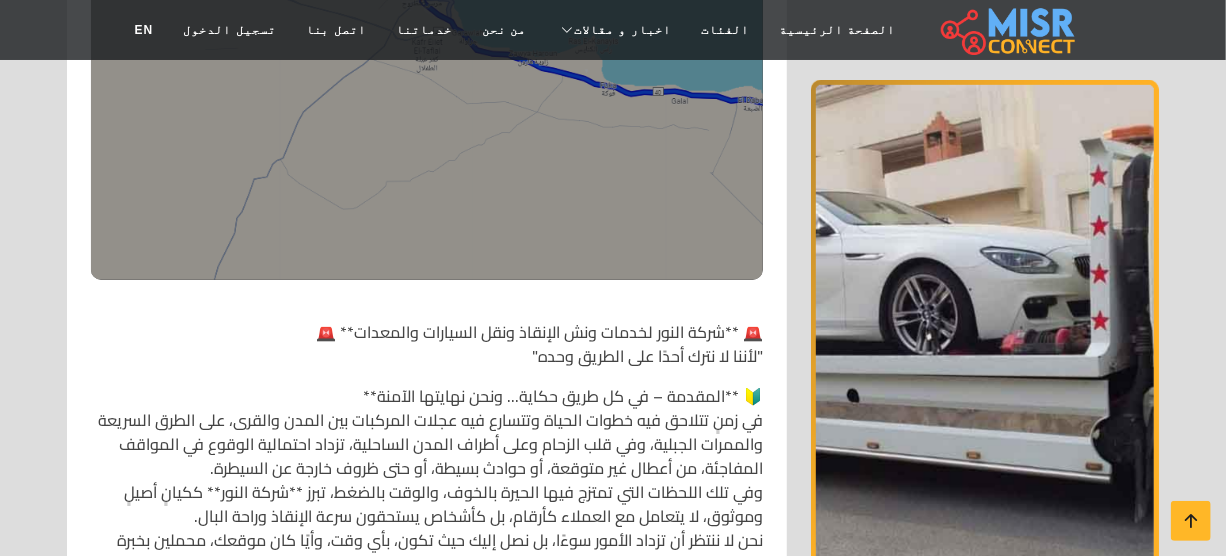 scroll, scrollTop: 818, scrollLeft: 0, axis: vertical 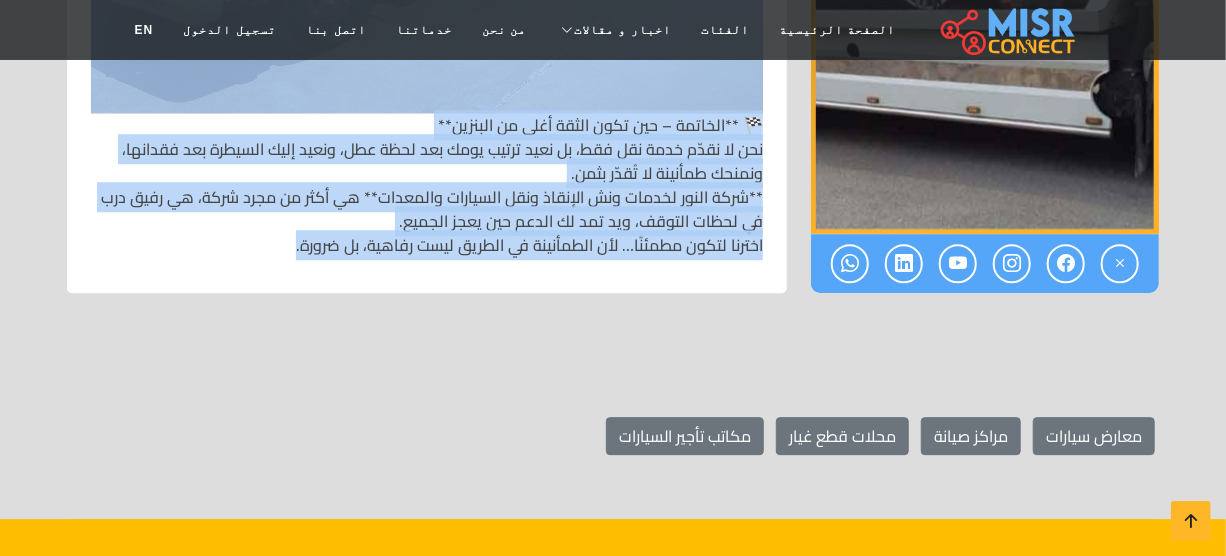 drag, startPoint x: 767, startPoint y: 198, endPoint x: 269, endPoint y: 325, distance: 513.9387 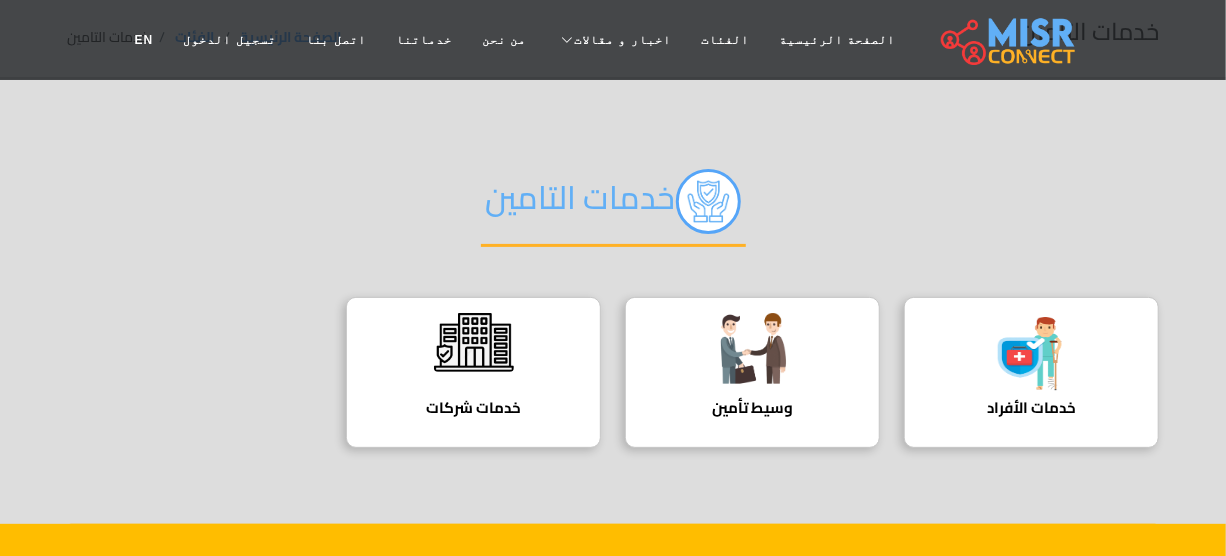 scroll, scrollTop: 90, scrollLeft: 0, axis: vertical 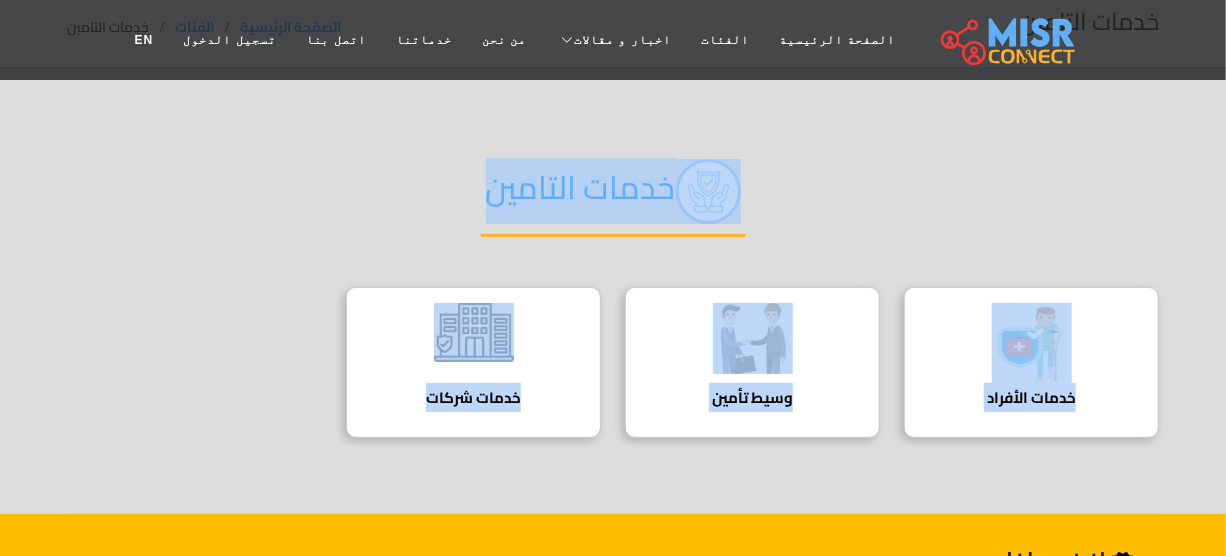 drag, startPoint x: 845, startPoint y: 161, endPoint x: 262, endPoint y: 441, distance: 646.7527 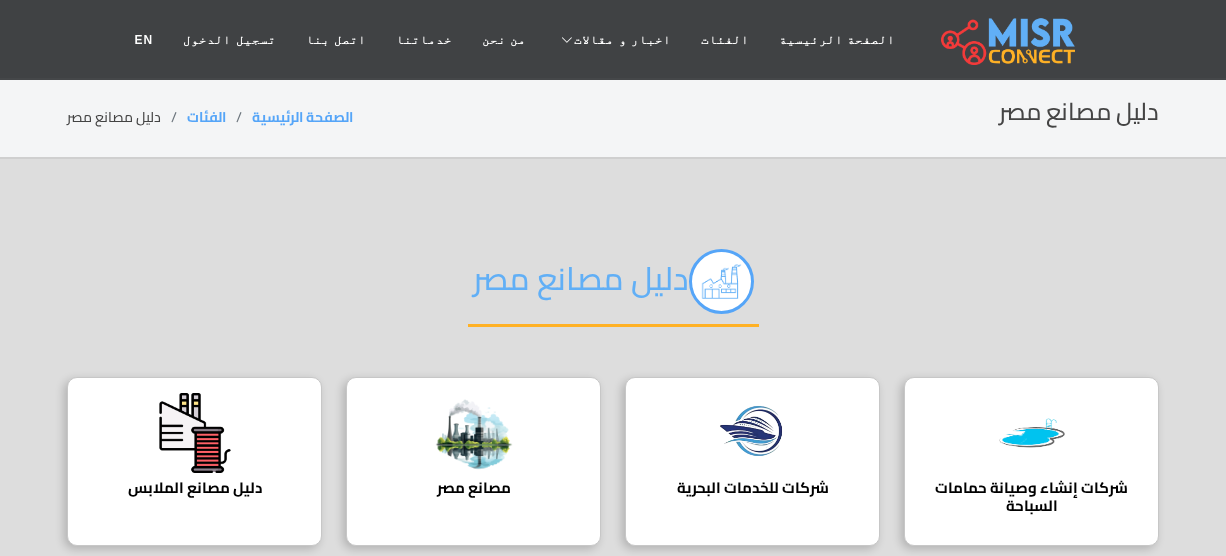 scroll, scrollTop: 0, scrollLeft: 0, axis: both 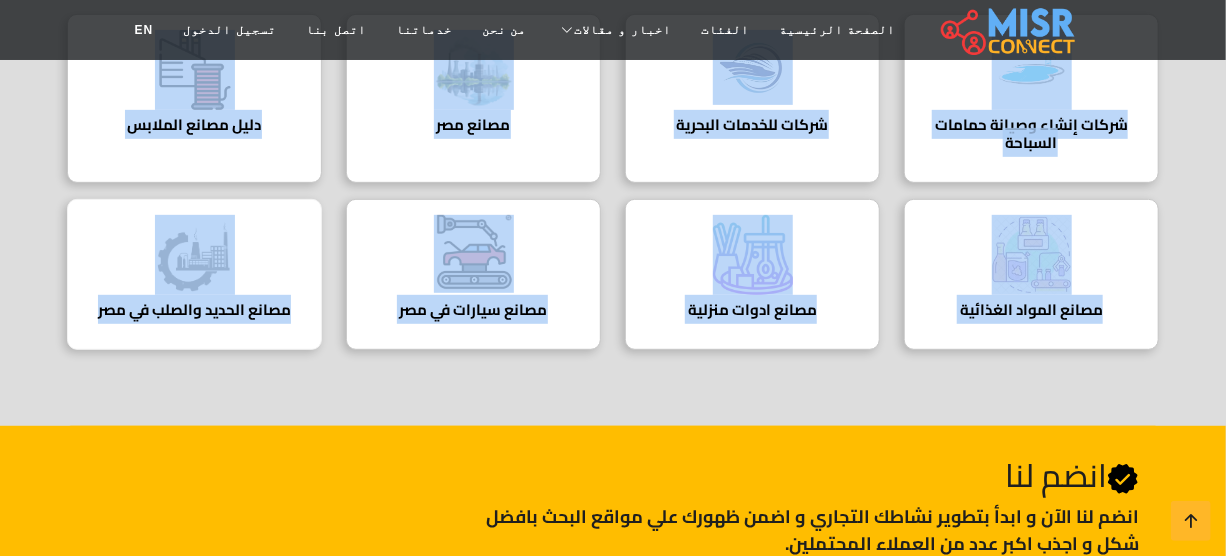 drag, startPoint x: 825, startPoint y: 225, endPoint x: 83, endPoint y: 350, distance: 752.4553 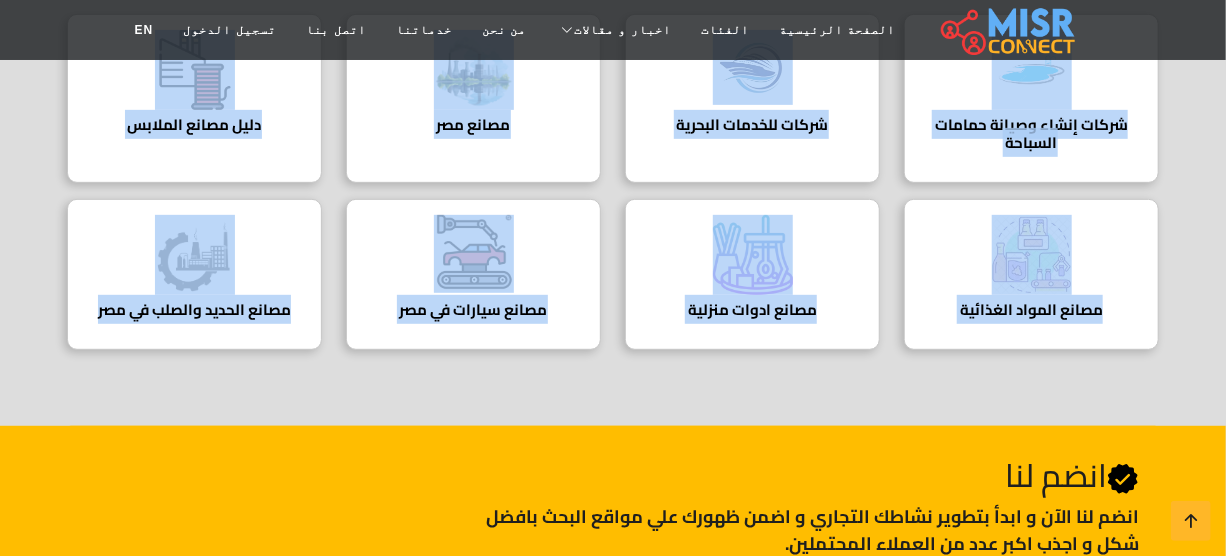 copy on "دليل مصانع مصر
شركات إنشاء وصيانة حمامات السباحة
شركات إنشاء وصيانة حمامات السباحة
شركات للخدمات البحرية
شركات للخدمات البحرية
مصانع مصر
مصانع مصر تضم مجموعة متنوعة من المصانع.
دليل مصانع الملابس
دليل مصانع الملابس في مصر
مصانع المواد الغذائية
مصانع المواد الغذائية في مصر
مصانع ادوات منزلية
مصانع ادوات منزلية في مصر
مصانع سيارات في مصر
دليل مصانع السيارات في مصر
مصانع الحديد والصلب في مصر" 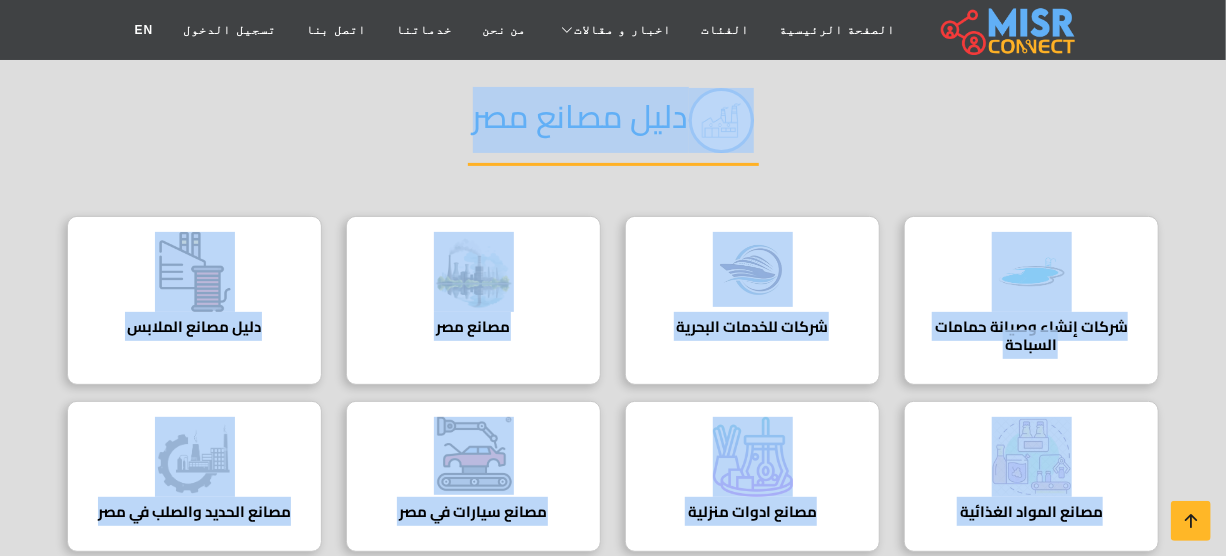 scroll, scrollTop: 0, scrollLeft: 0, axis: both 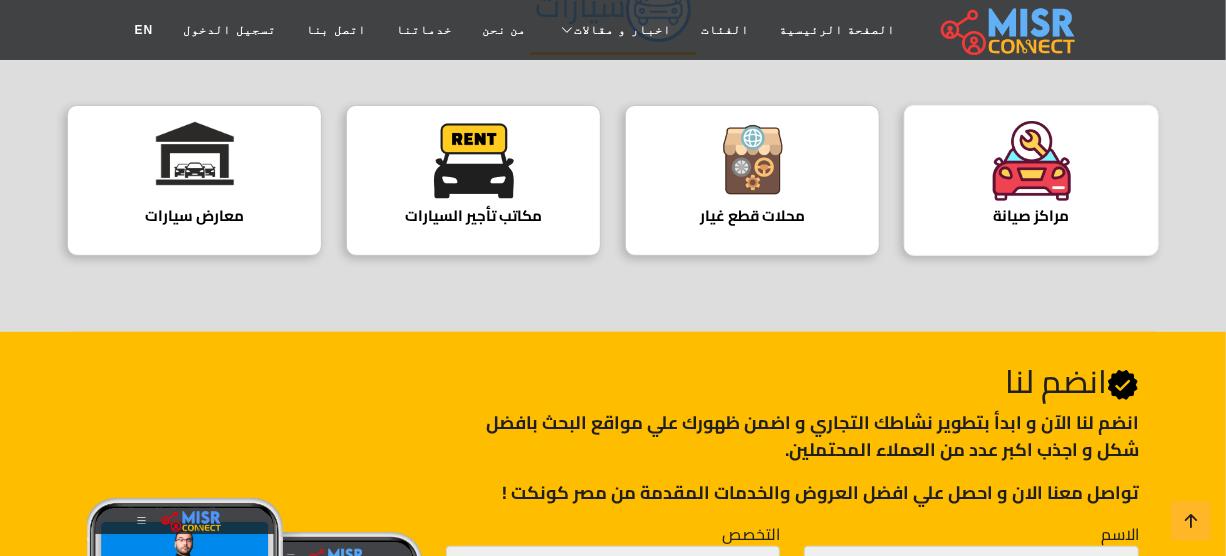 click at bounding box center [1032, 161] 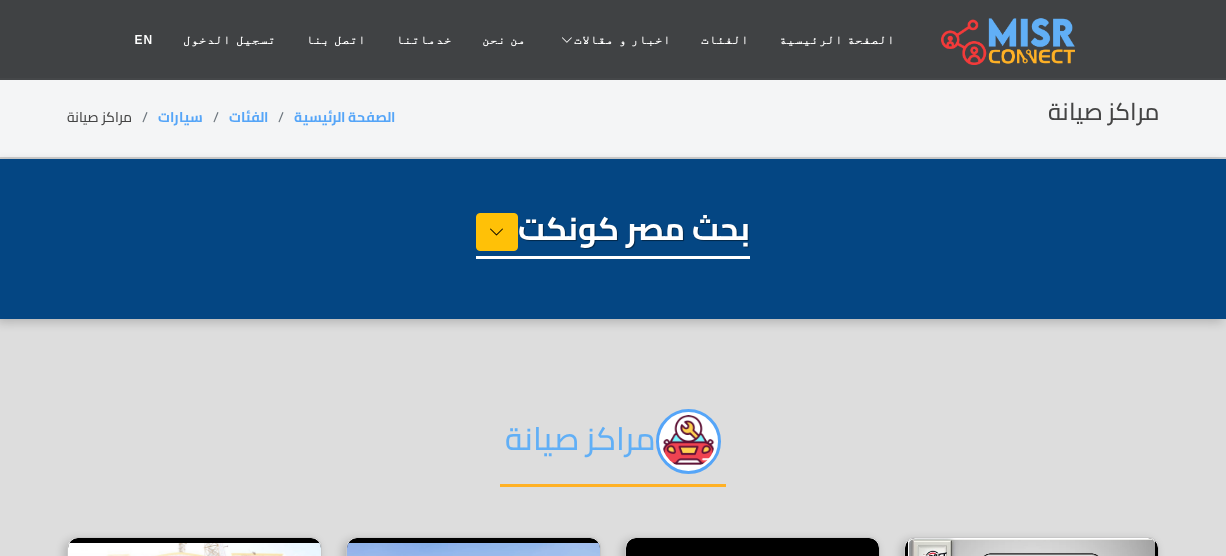 select on "****" 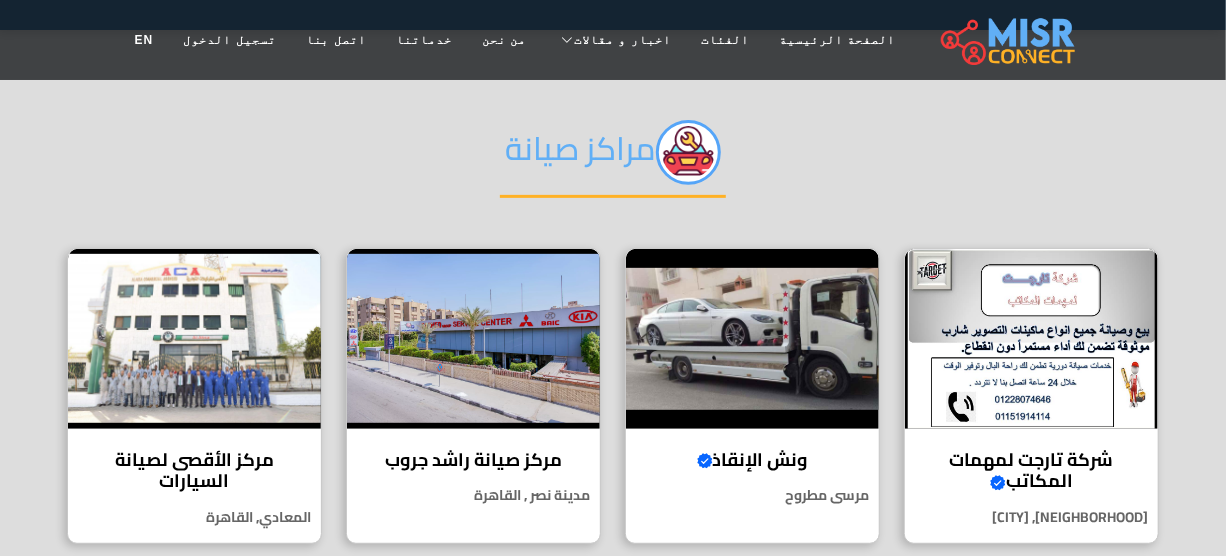 scroll, scrollTop: 363, scrollLeft: 0, axis: vertical 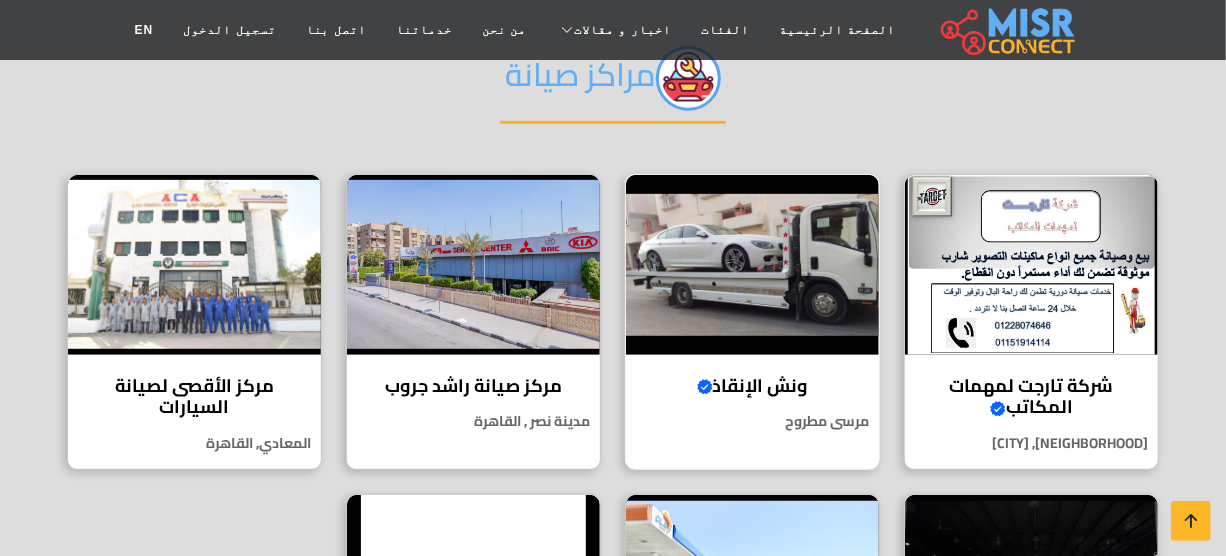 click at bounding box center [752, 265] 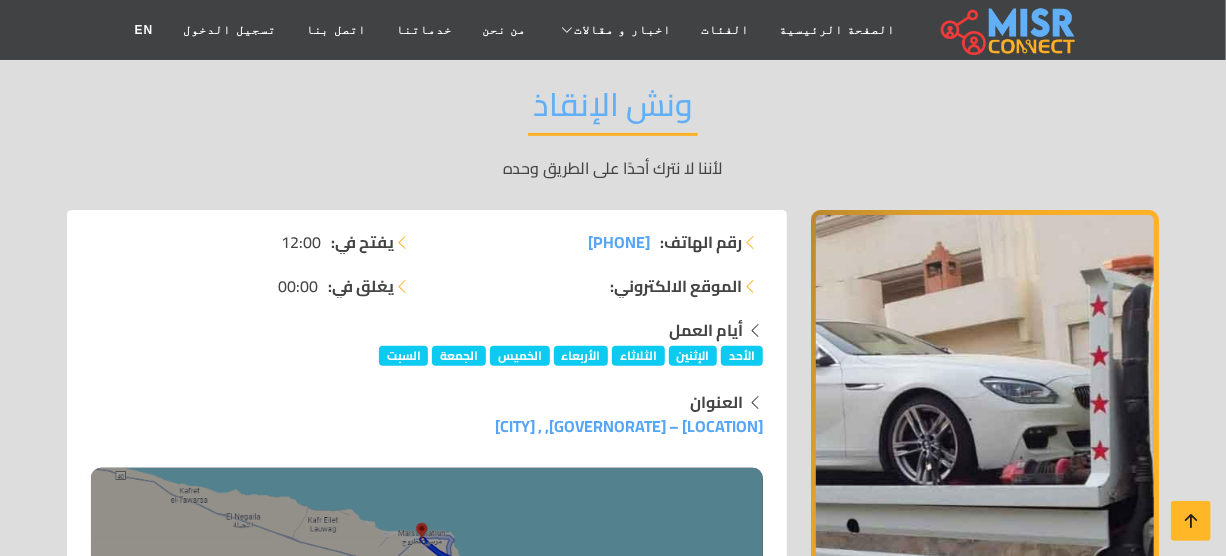scroll, scrollTop: 0, scrollLeft: 0, axis: both 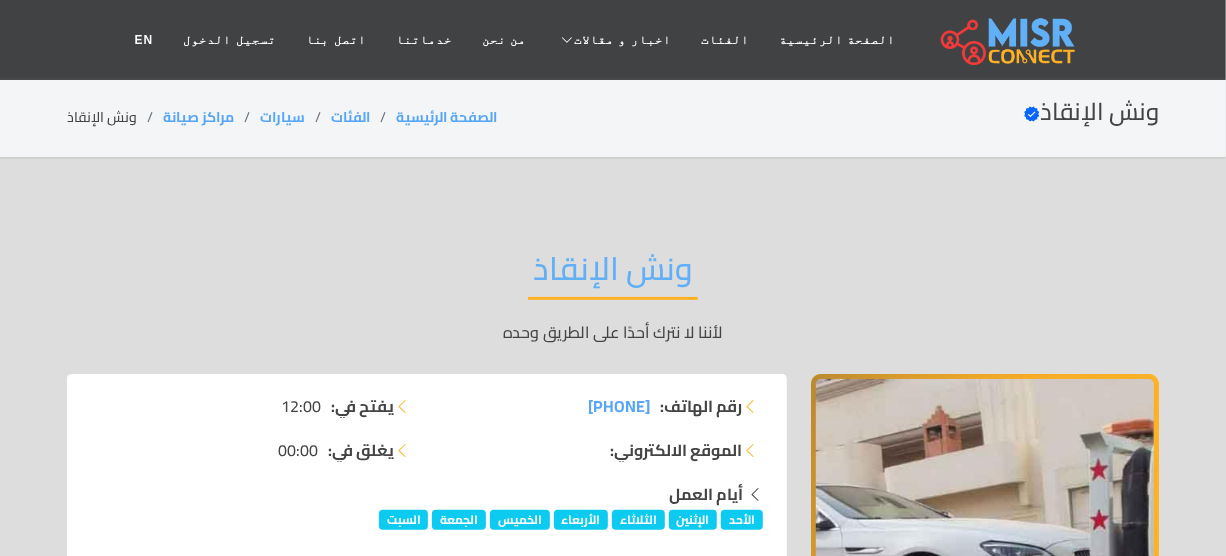 click on "ونش الإنقاذ" at bounding box center [613, 274] 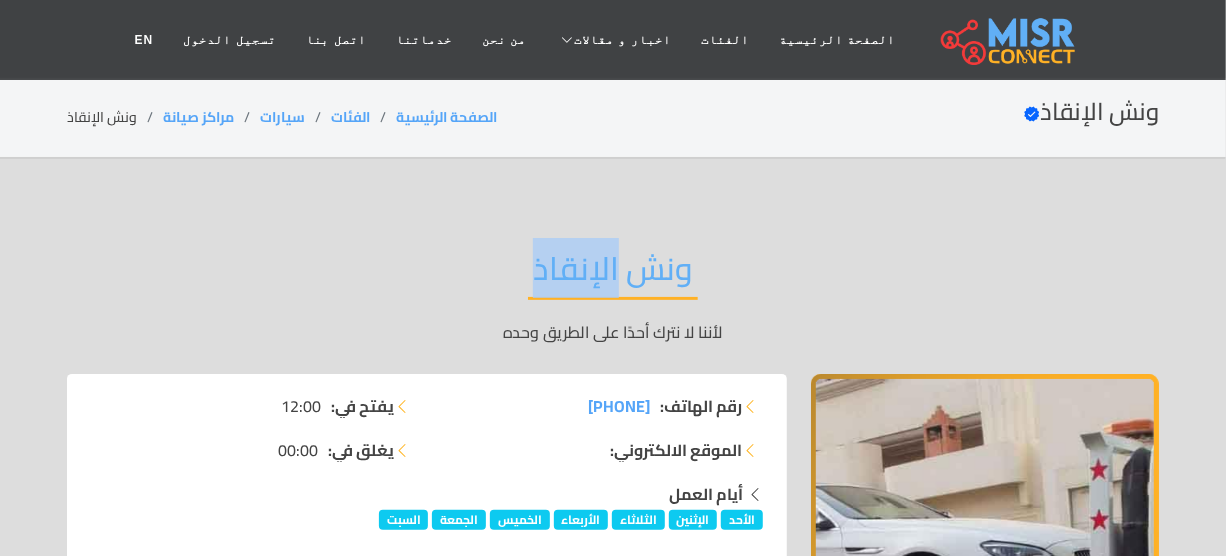 click on "ونش الإنقاذ" at bounding box center (613, 274) 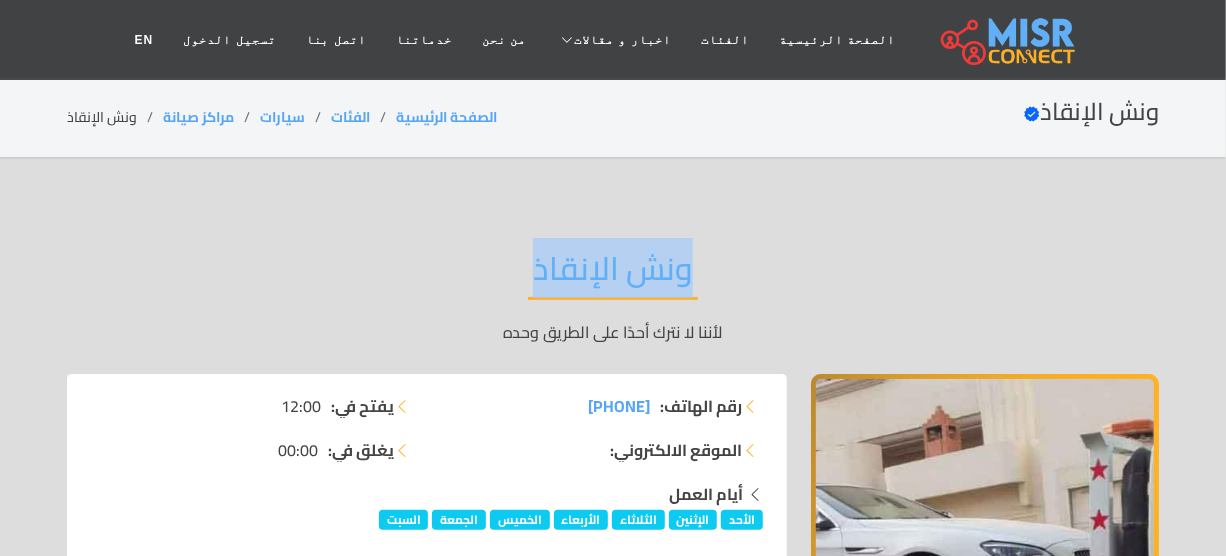 click on "ونش الإنقاذ" at bounding box center (613, 274) 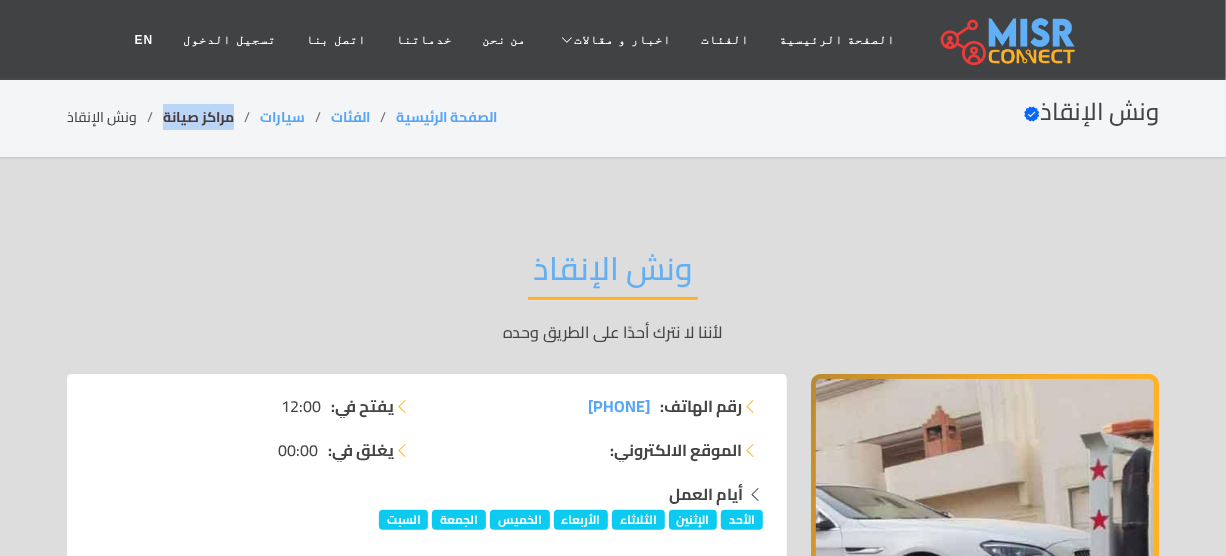 drag, startPoint x: 228, startPoint y: 115, endPoint x: 164, endPoint y: 130, distance: 65.734314 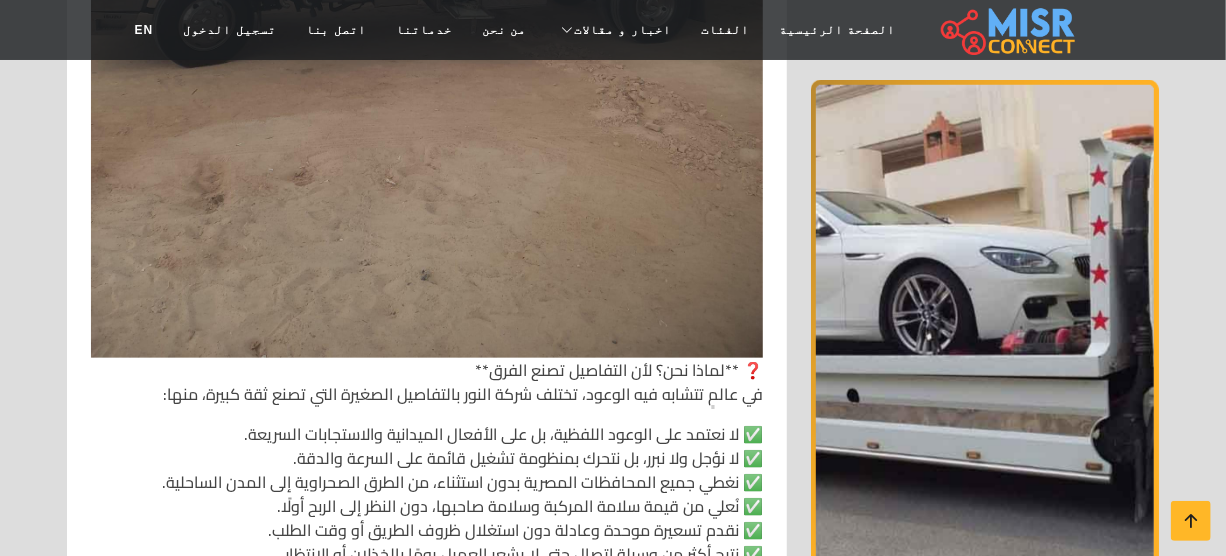 scroll, scrollTop: 4090, scrollLeft: 0, axis: vertical 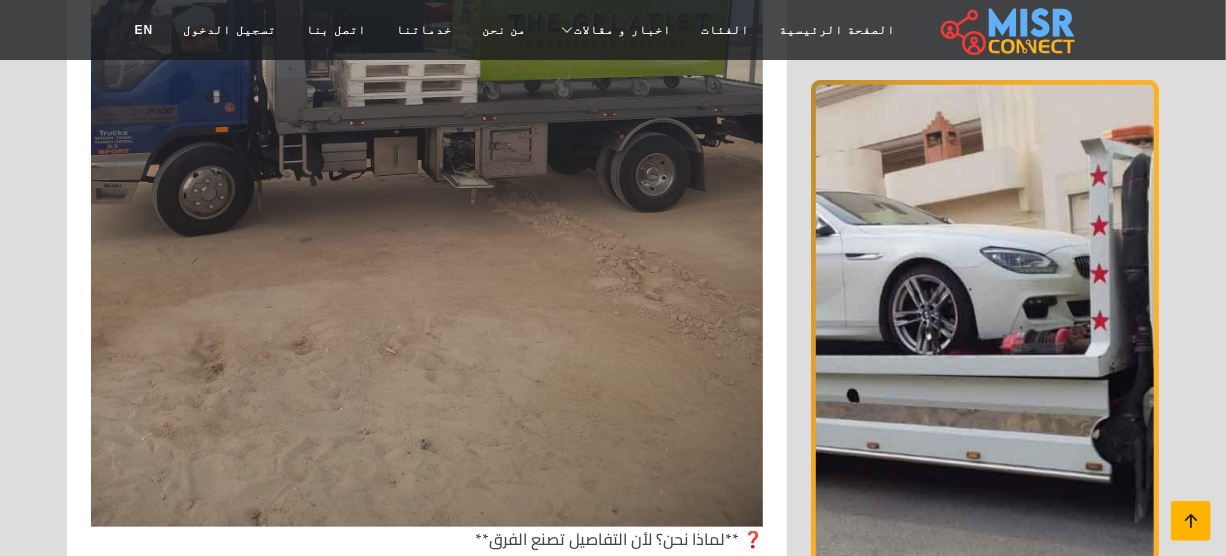 click at bounding box center [1191, 521] 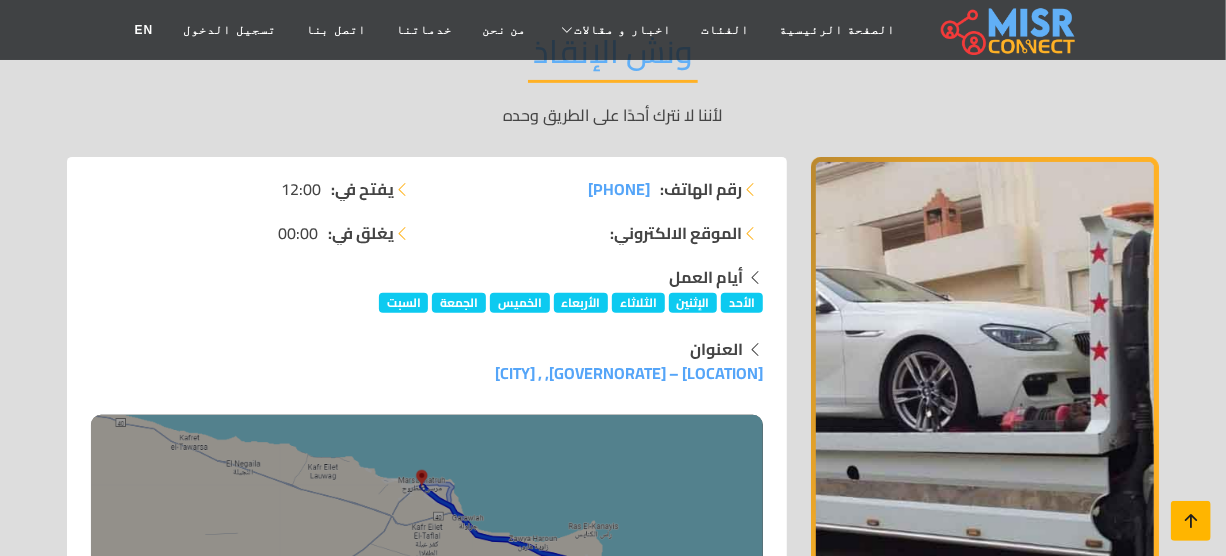 scroll, scrollTop: 0, scrollLeft: 0, axis: both 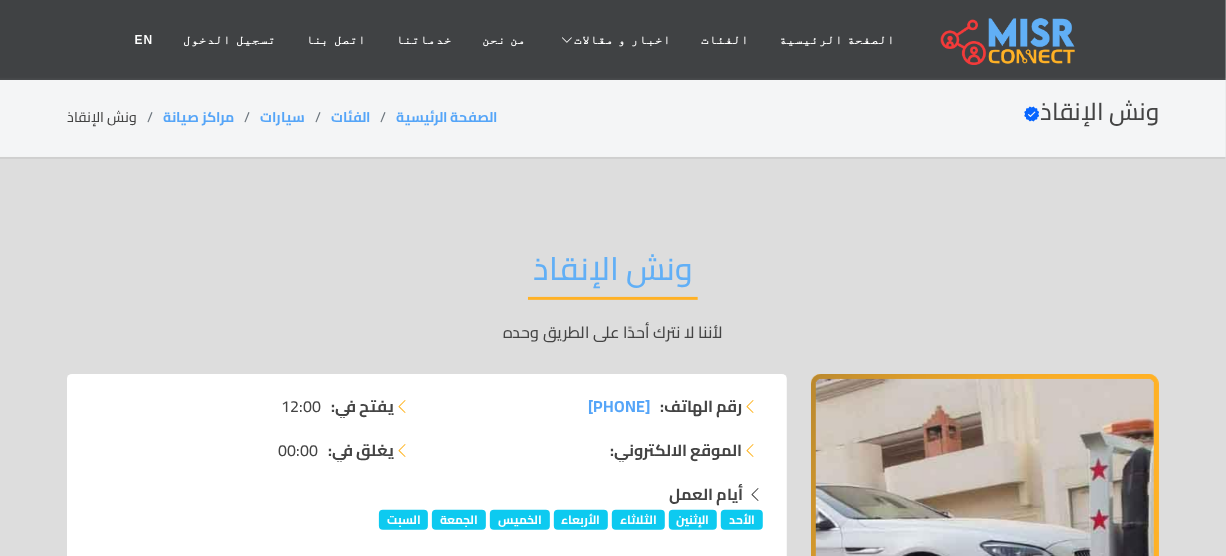 click on "ونش الإنقاذ" at bounding box center (613, 274) 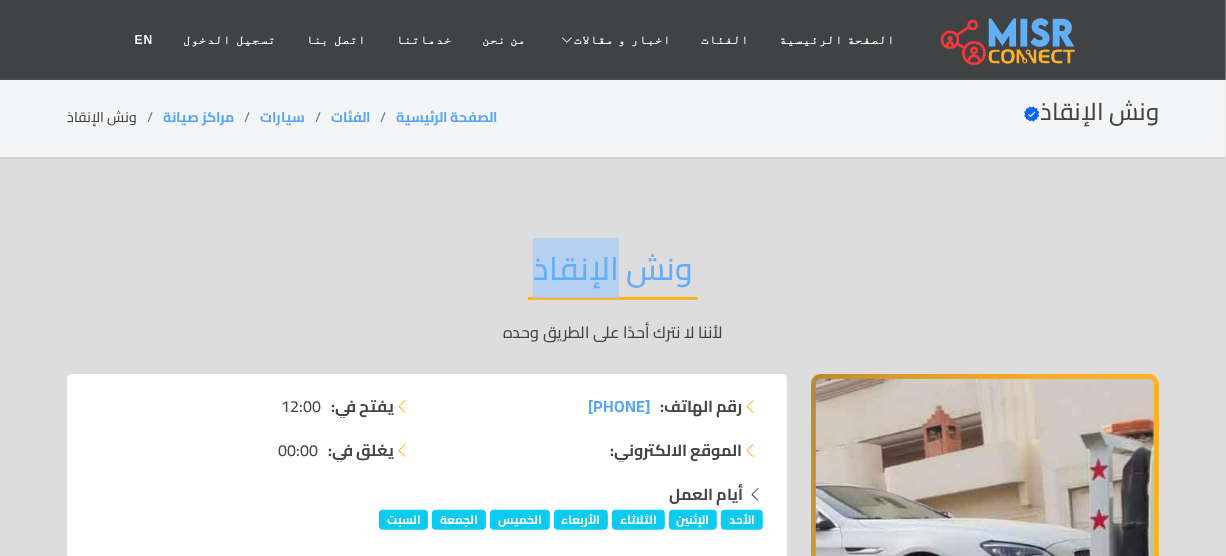 click on "ونش الإنقاذ" at bounding box center (613, 274) 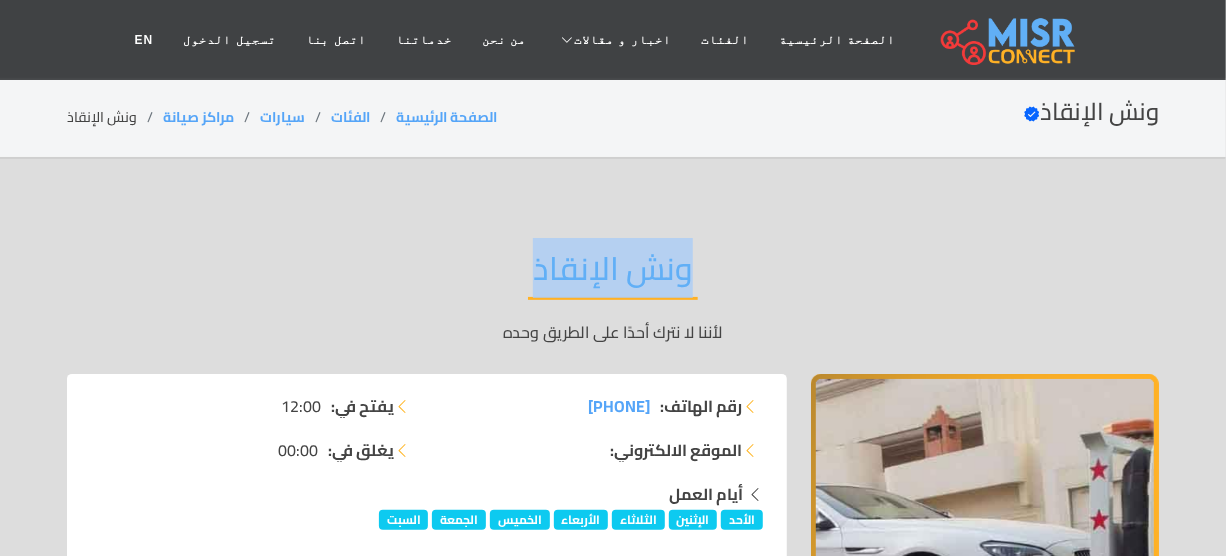 click on "ونش الإنقاذ" at bounding box center (613, 274) 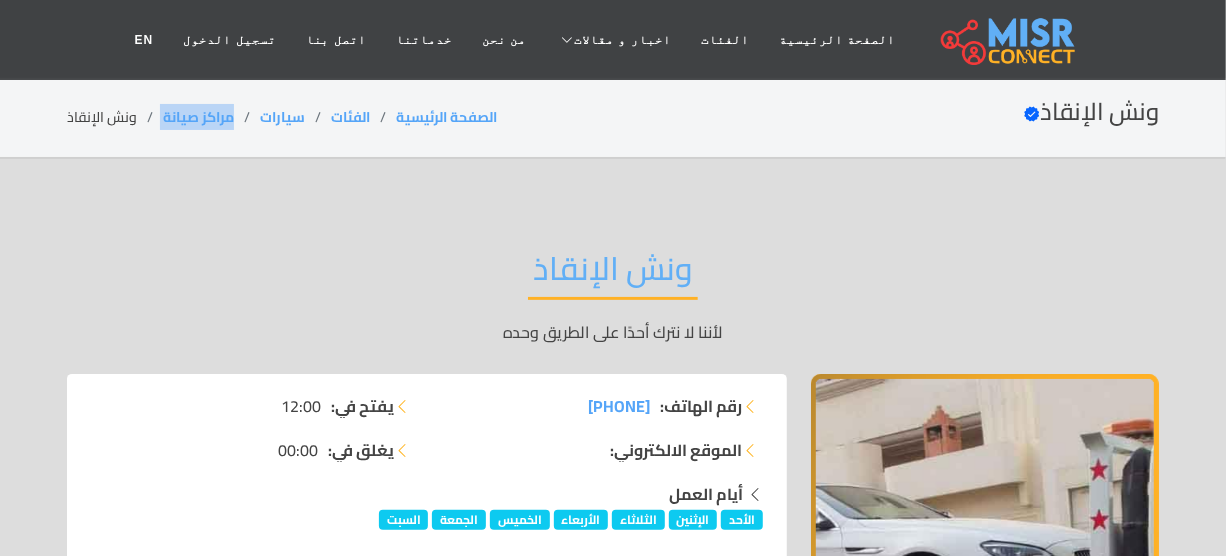 drag, startPoint x: 233, startPoint y: 110, endPoint x: 157, endPoint y: 123, distance: 77.10383 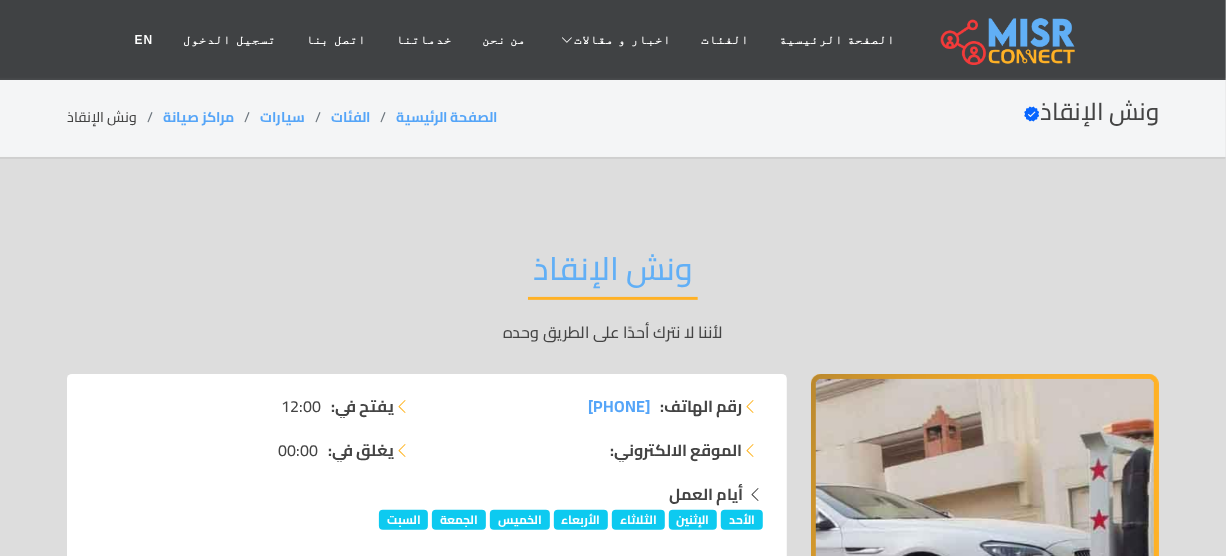 click on "ونش الإنقاذ" at bounding box center [613, 274] 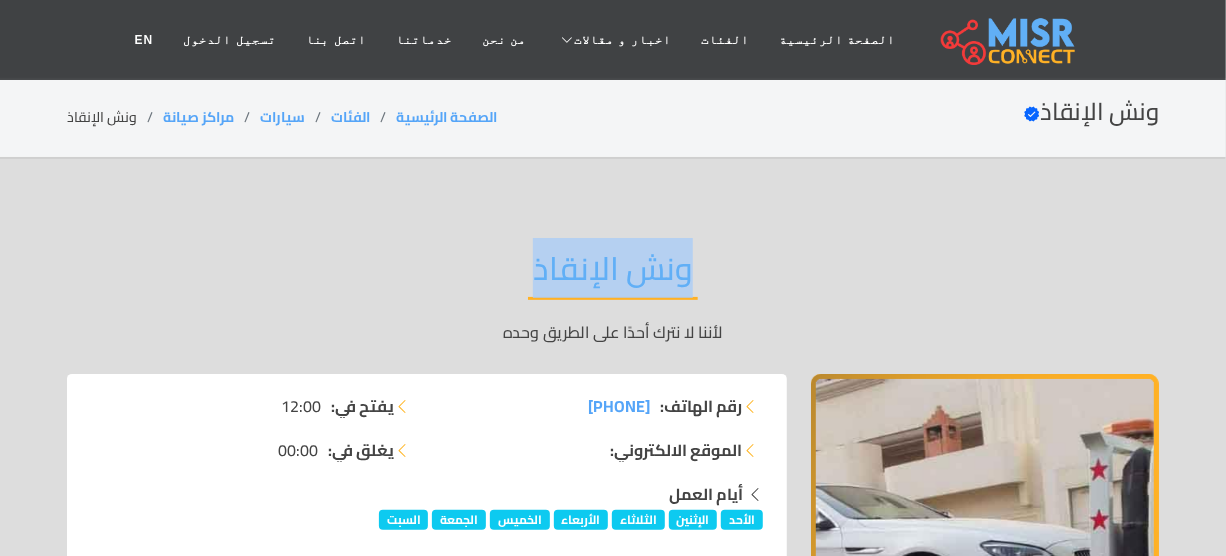 click on "ونش الإنقاذ" at bounding box center [613, 274] 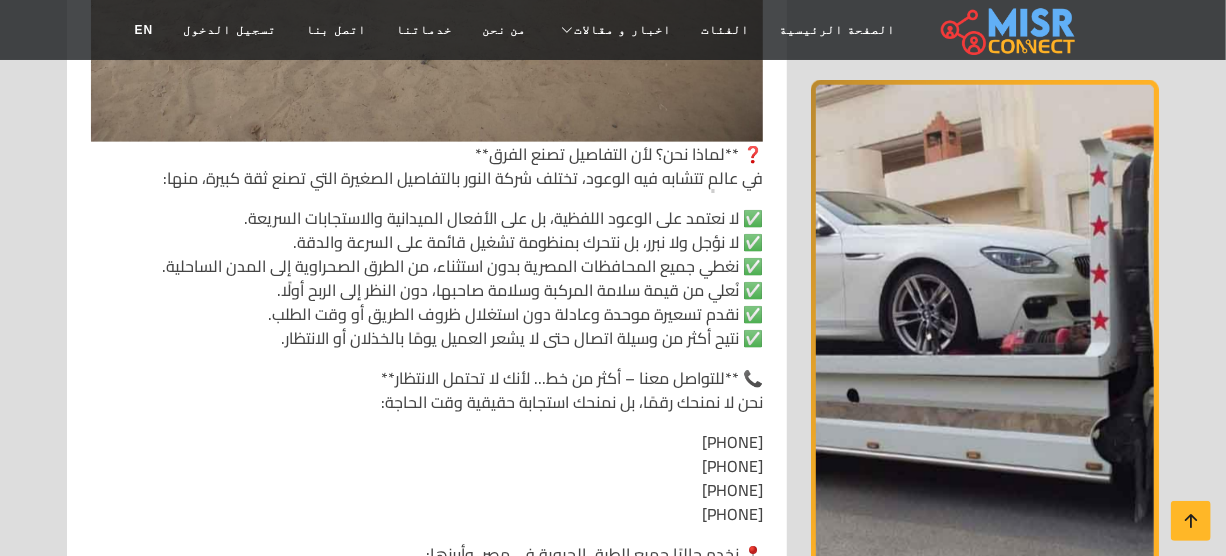 scroll, scrollTop: 4512, scrollLeft: 0, axis: vertical 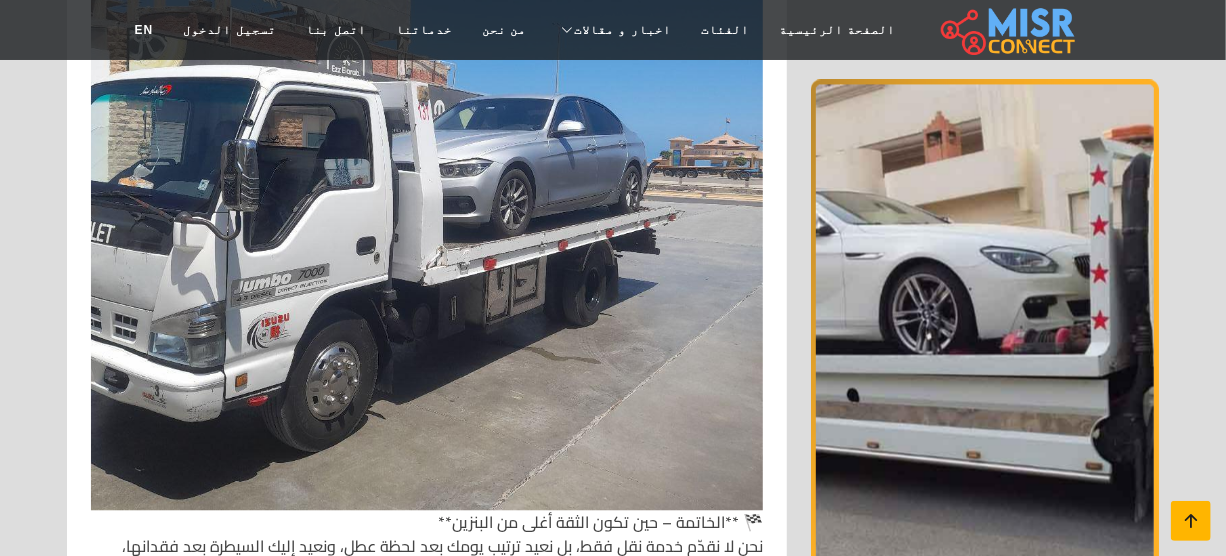 click at bounding box center (1191, 521) 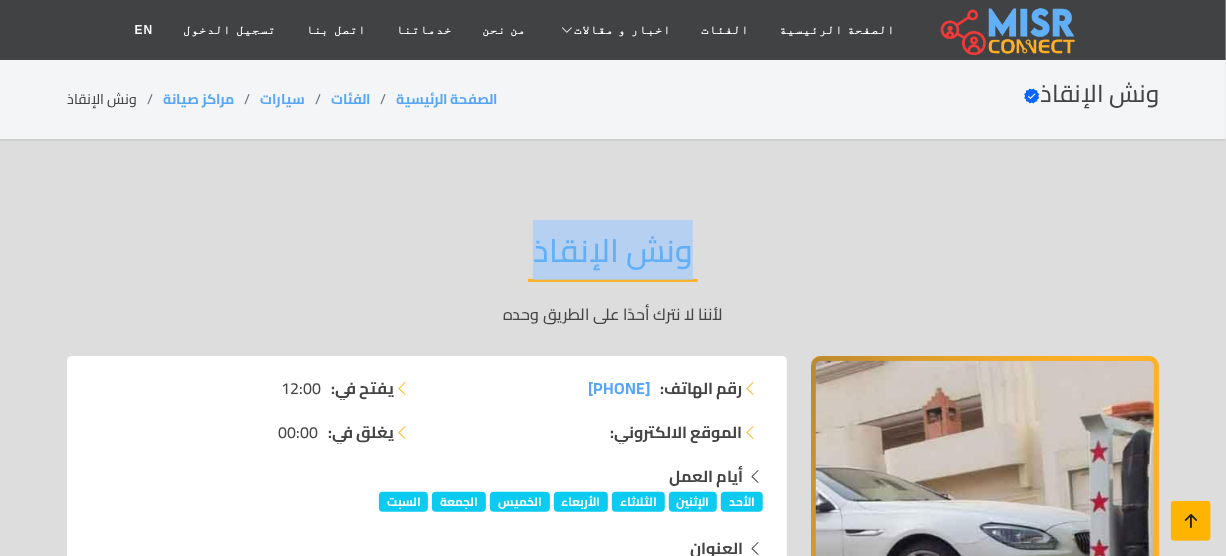 scroll, scrollTop: 0, scrollLeft: 0, axis: both 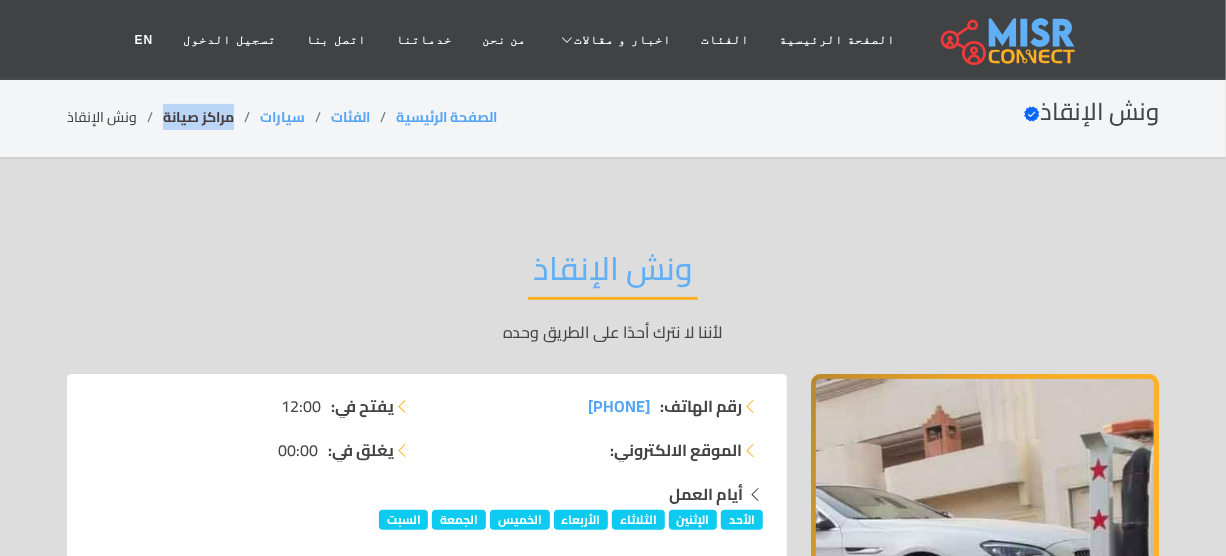 drag, startPoint x: 232, startPoint y: 117, endPoint x: 160, endPoint y: 117, distance: 72 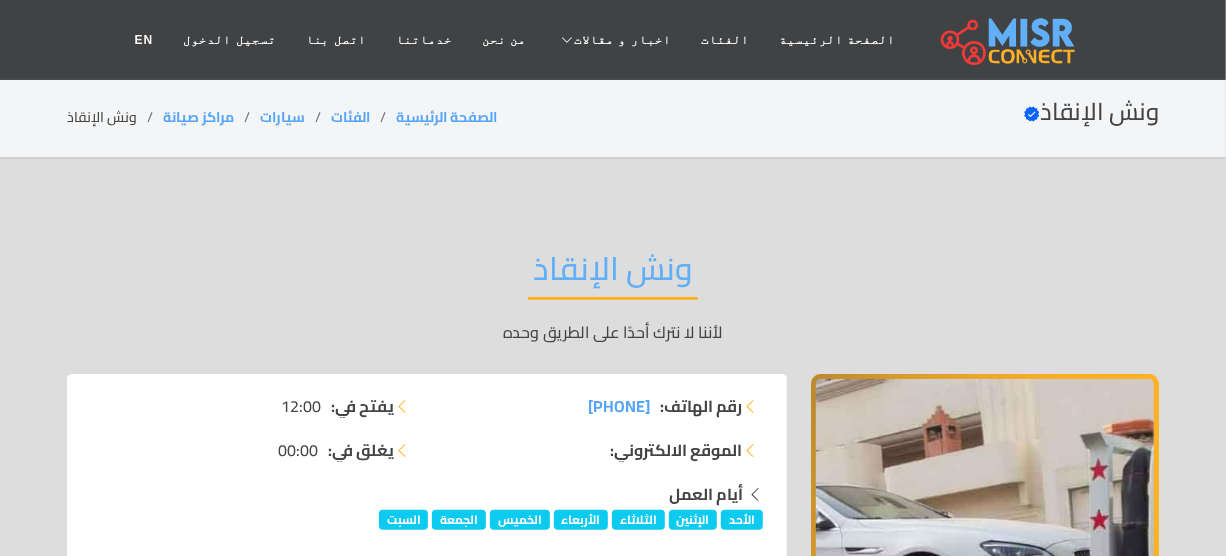 click on "ونش الإنقاذ" at bounding box center (613, 274) 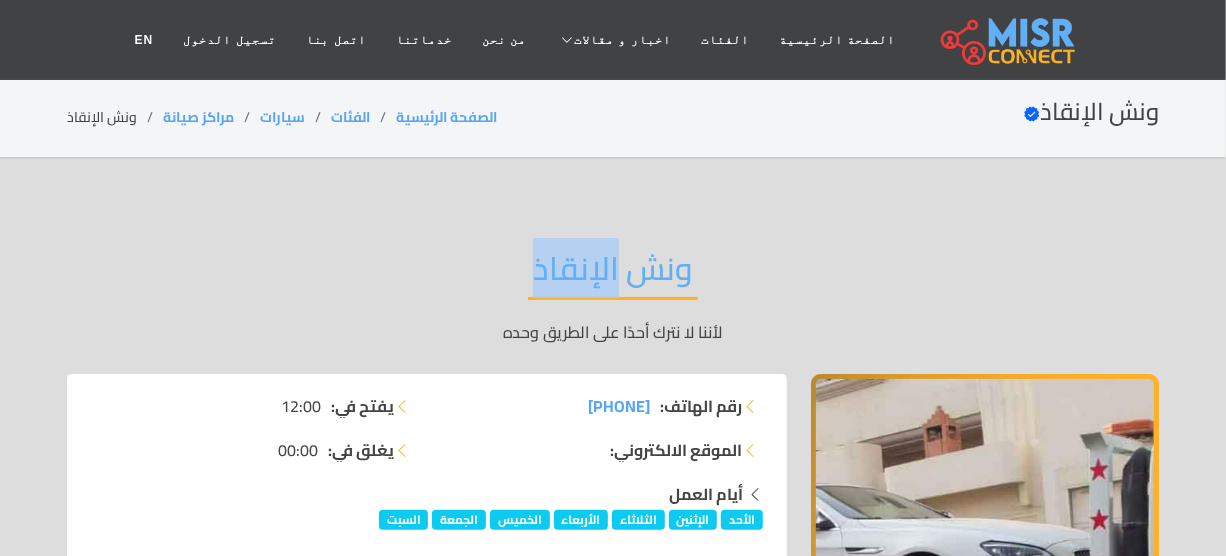 click on "ونش الإنقاذ" at bounding box center [613, 274] 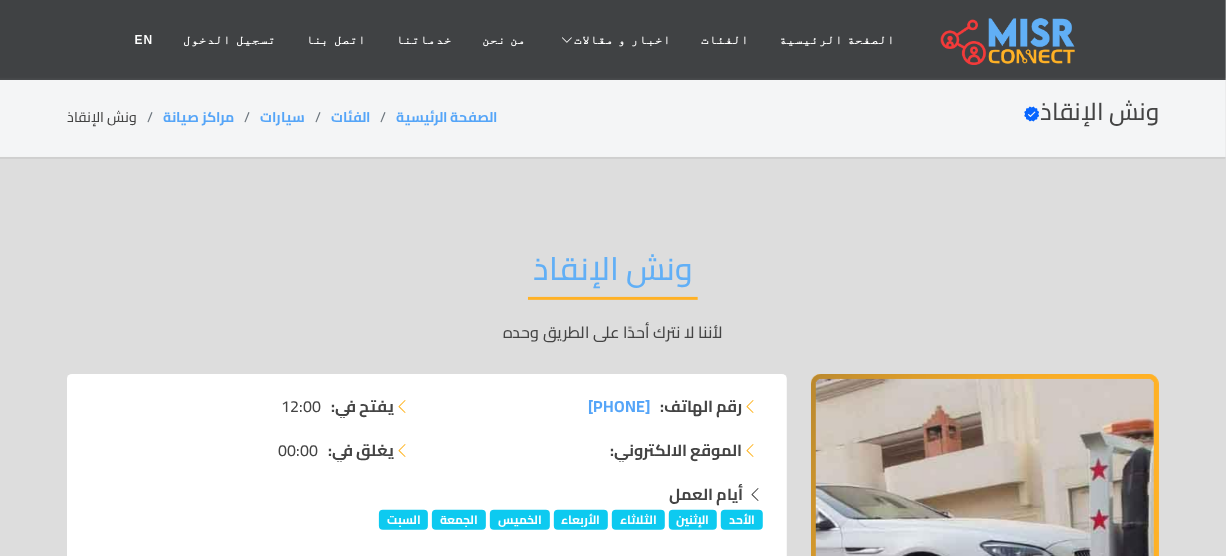 click on "ونش الإنقاذ" at bounding box center (613, 274) 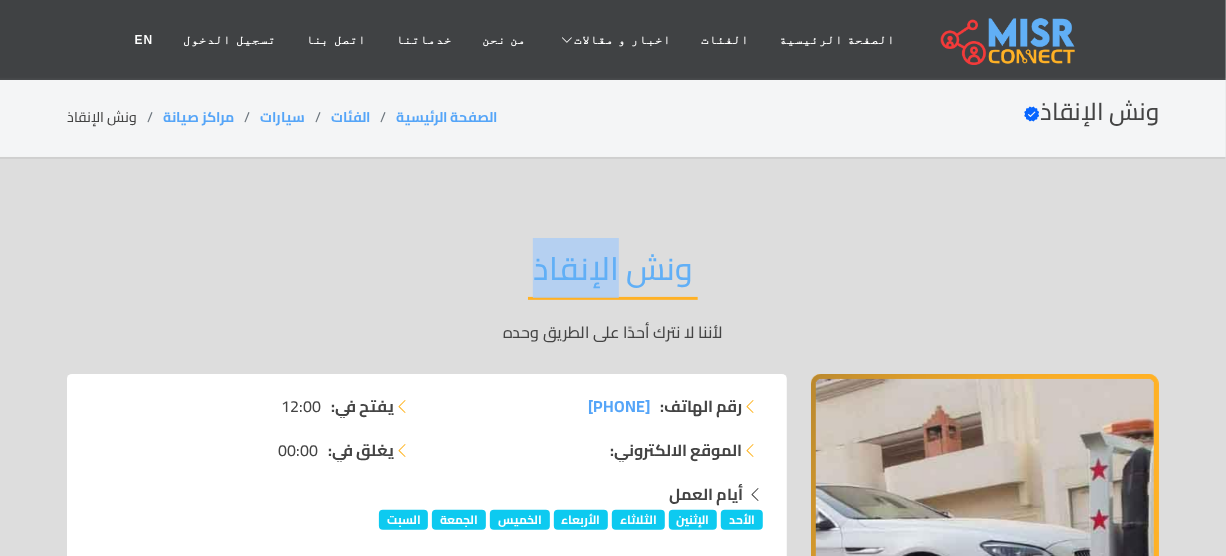 click on "ونش الإنقاذ" at bounding box center [613, 274] 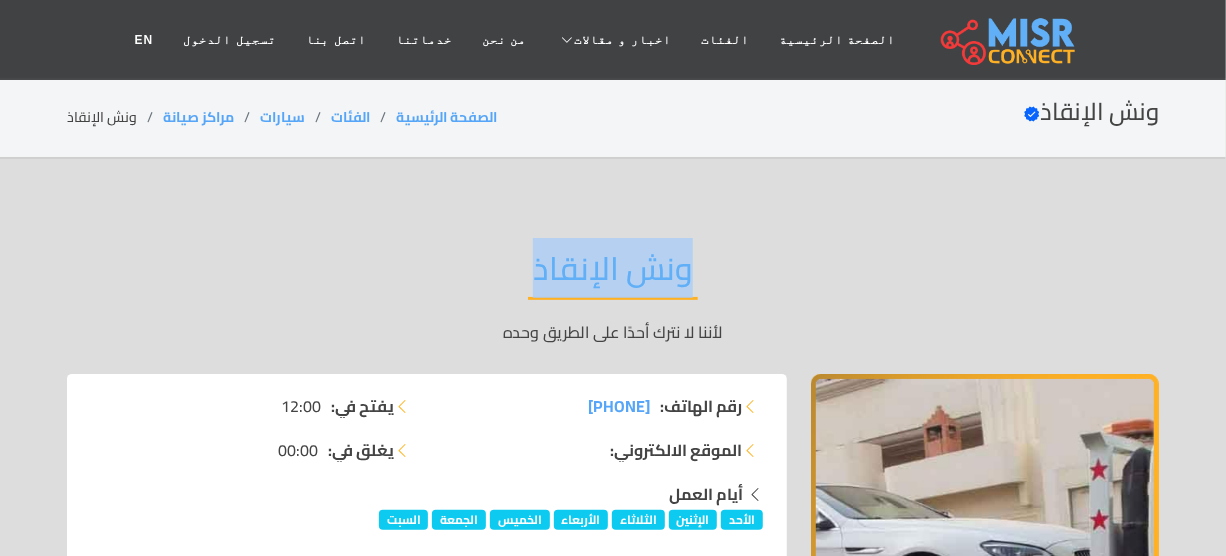 click on "ونش الإنقاذ" at bounding box center (613, 274) 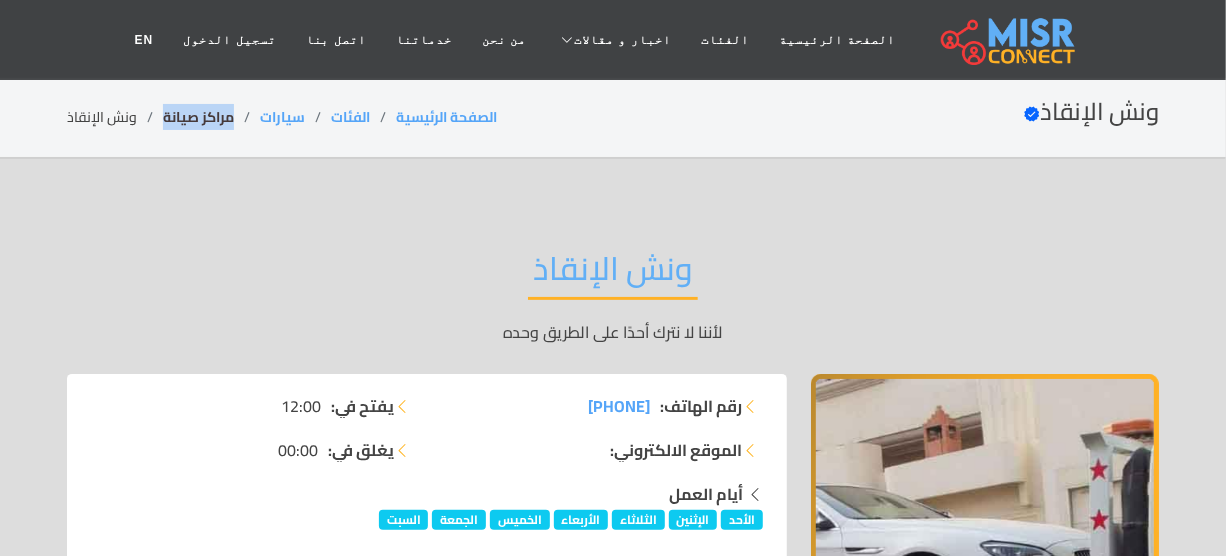drag, startPoint x: 237, startPoint y: 118, endPoint x: 163, endPoint y: 118, distance: 74 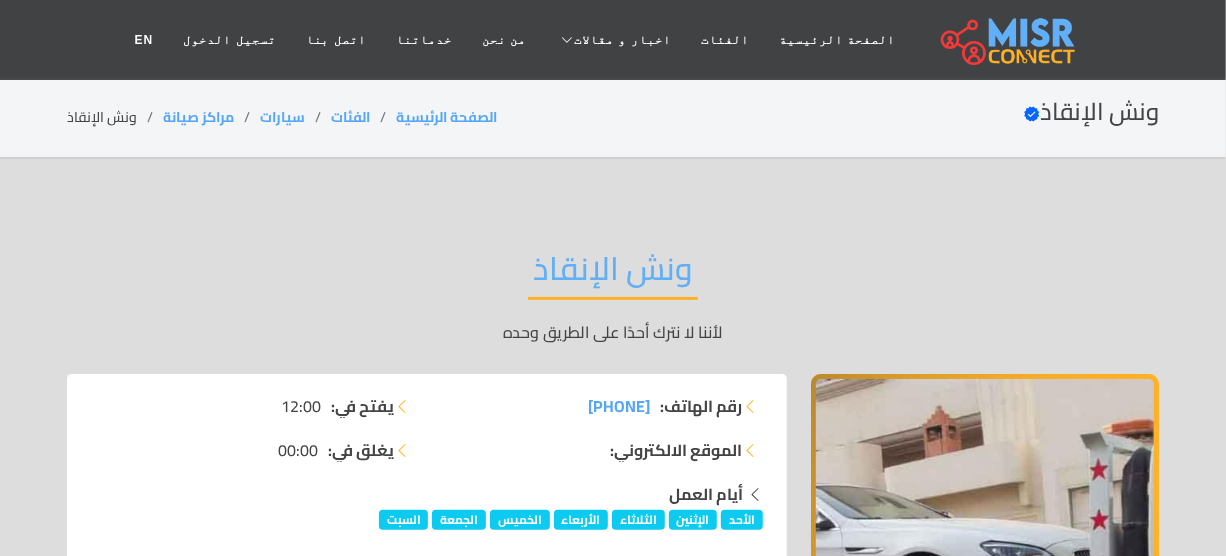 click on "ونش الإنقاذ" at bounding box center [613, 274] 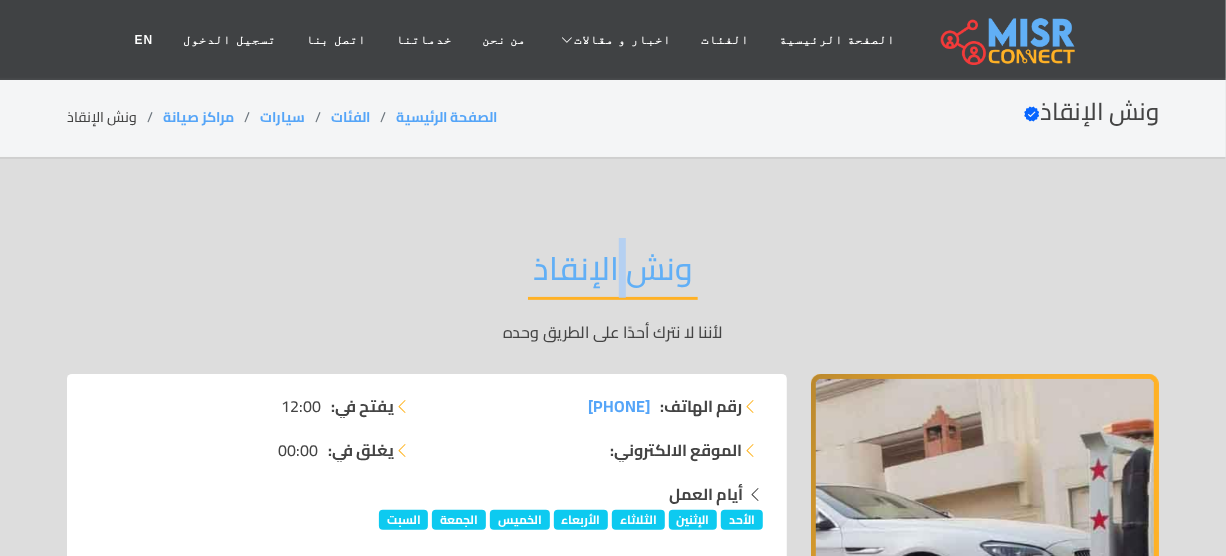 click on "ونش الإنقاذ" at bounding box center [613, 274] 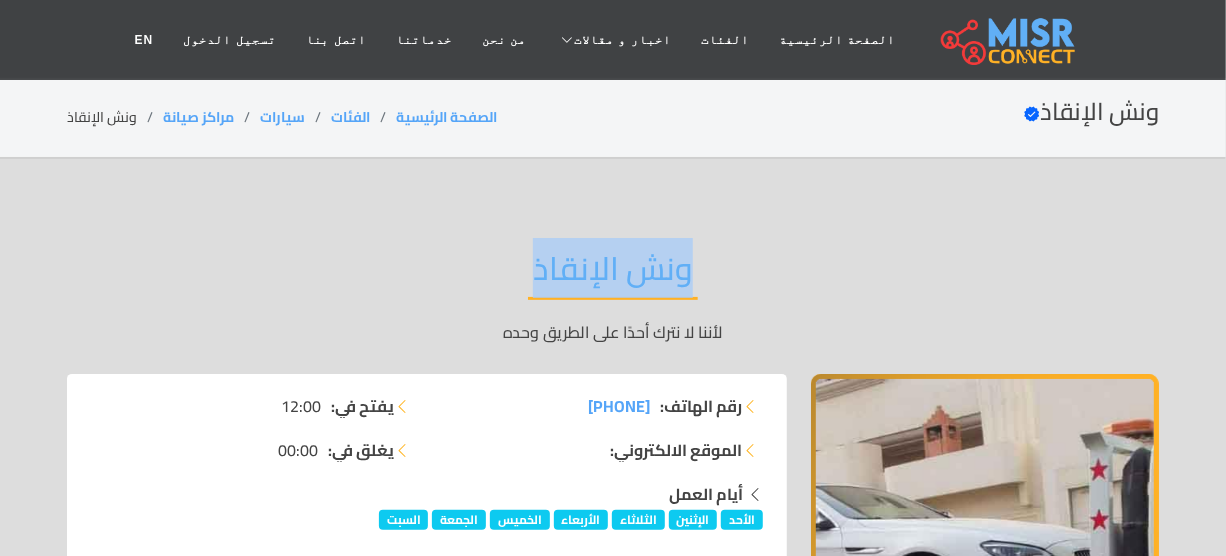 click on "ونش الإنقاذ" at bounding box center (613, 274) 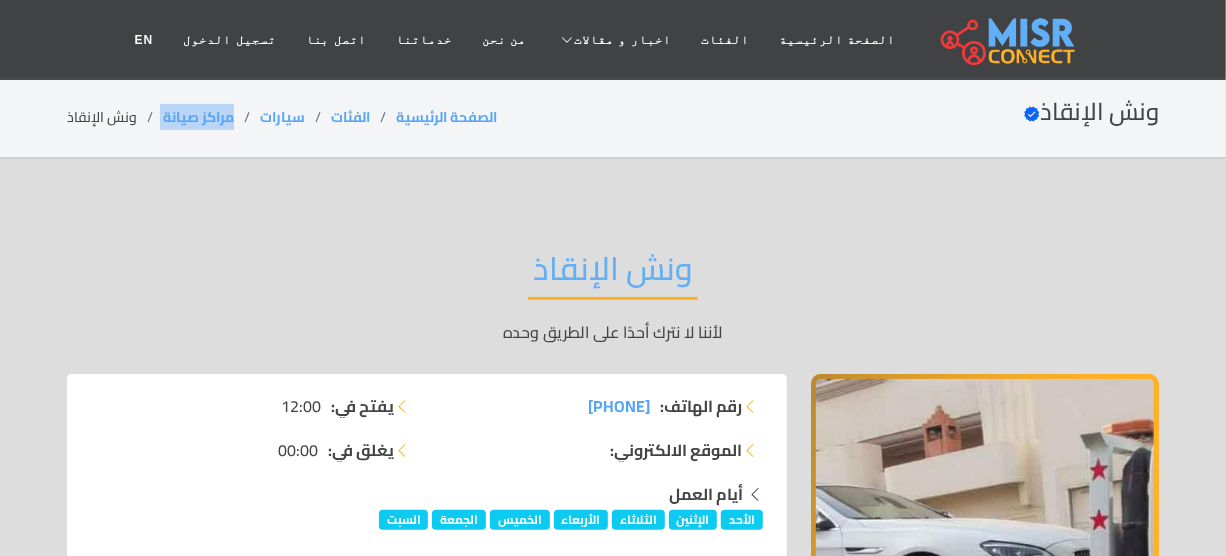 drag, startPoint x: 234, startPoint y: 115, endPoint x: 158, endPoint y: 115, distance: 76 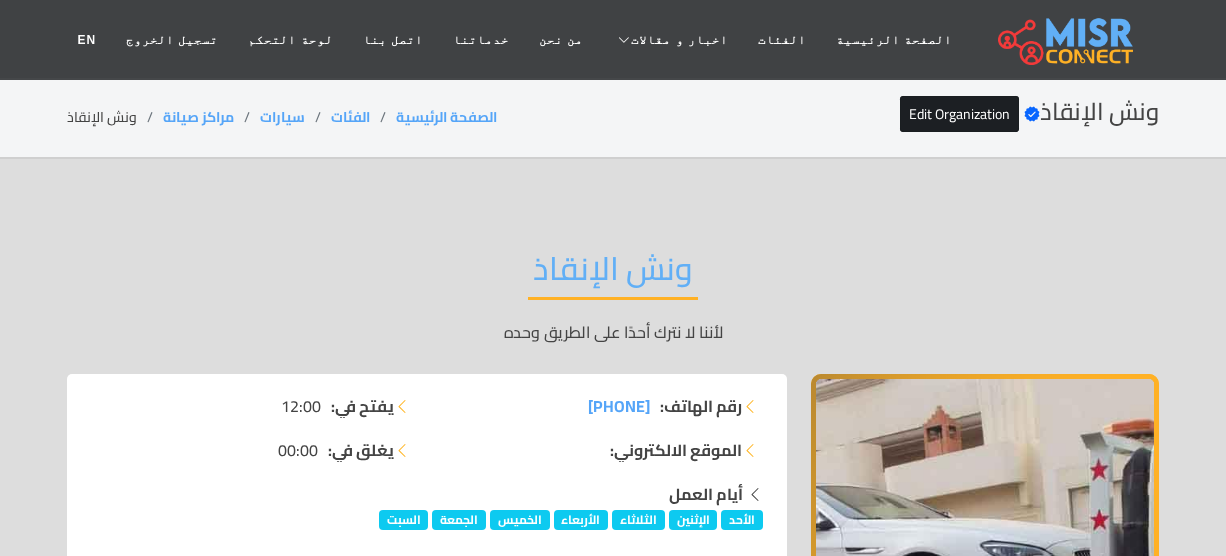 scroll, scrollTop: 0, scrollLeft: 0, axis: both 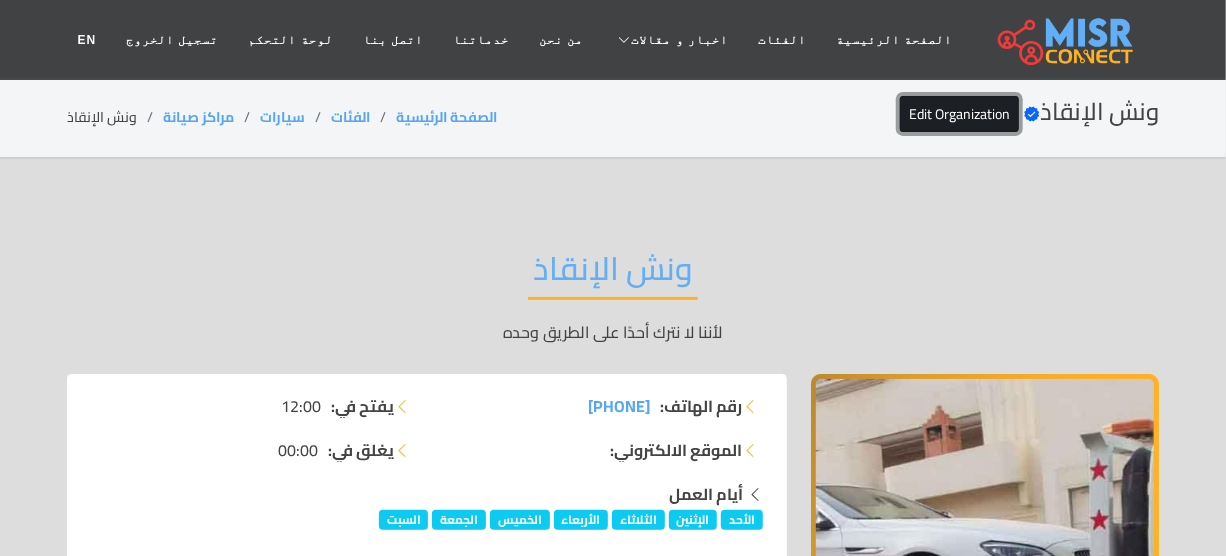 click on "Edit Organization" at bounding box center [959, 114] 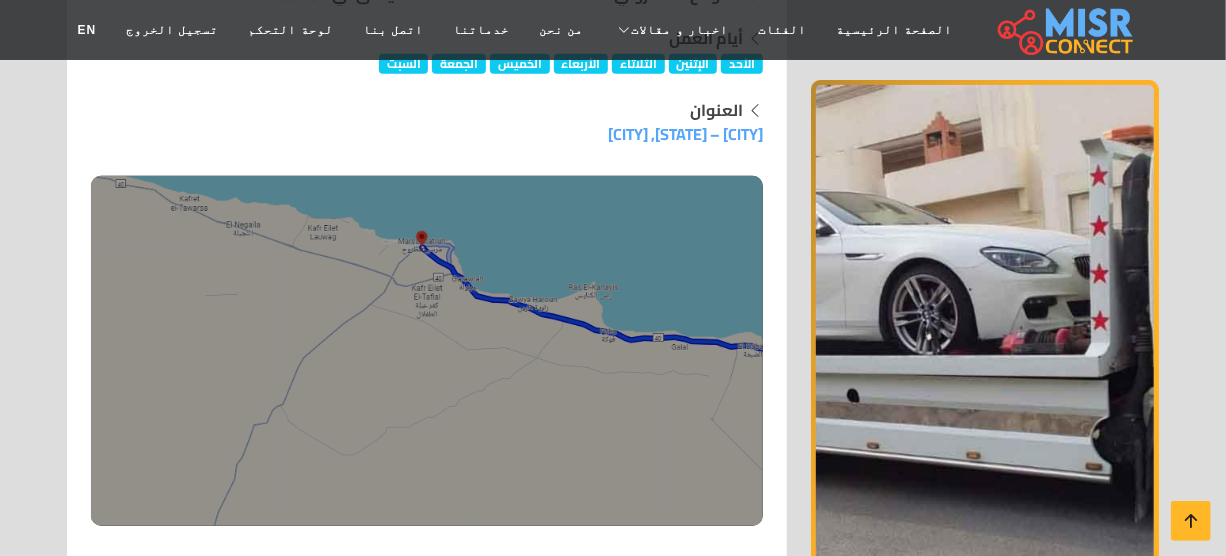 scroll, scrollTop: 363, scrollLeft: 0, axis: vertical 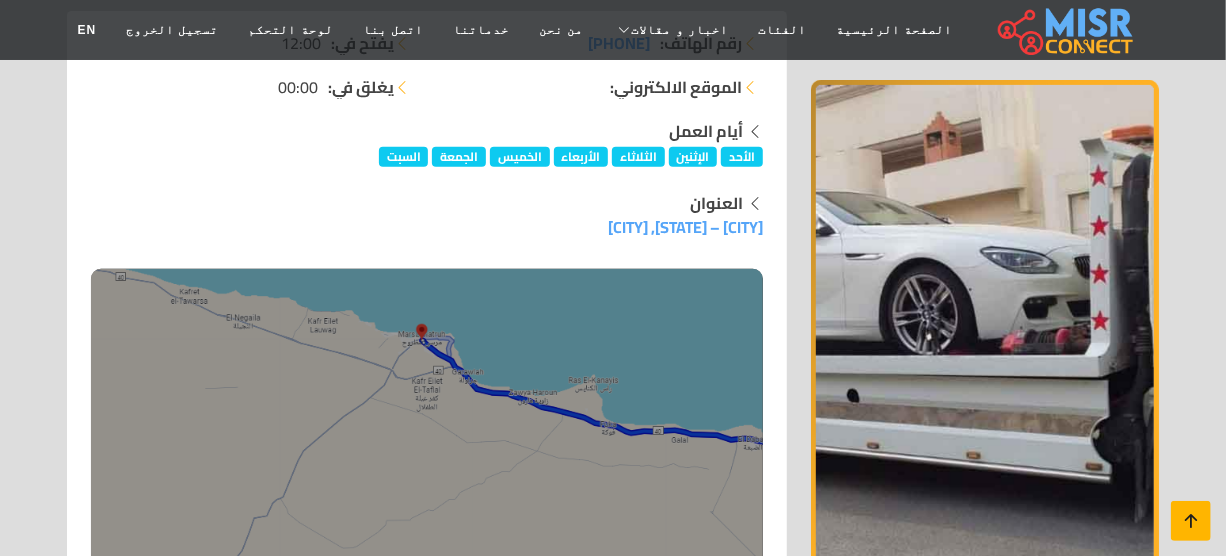 click at bounding box center [1191, 521] 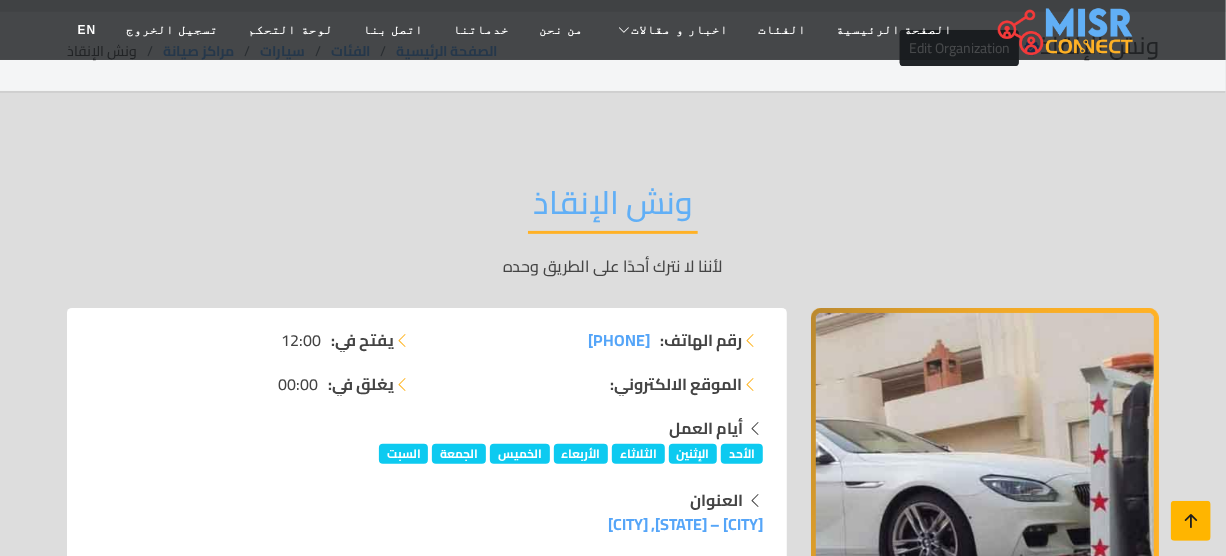 scroll, scrollTop: 0, scrollLeft: 0, axis: both 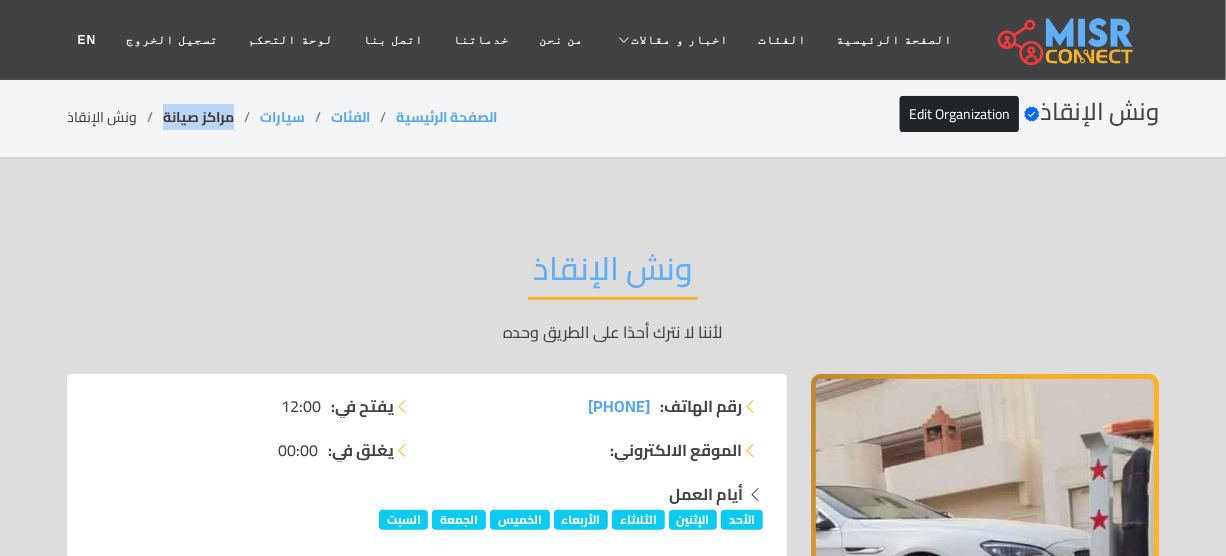 drag, startPoint x: 238, startPoint y: 116, endPoint x: 164, endPoint y: 117, distance: 74.00676 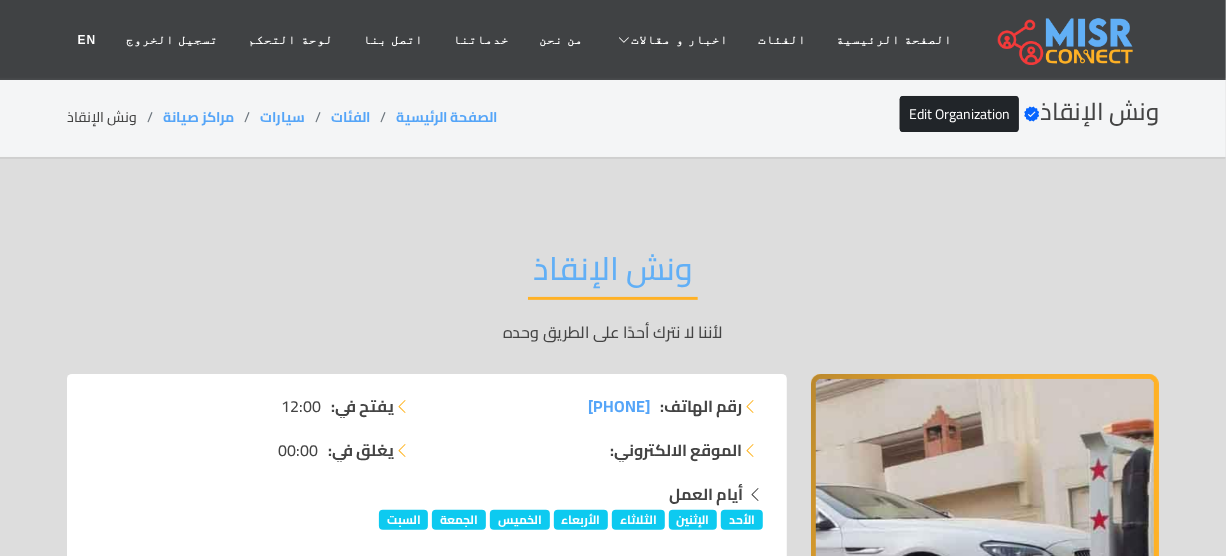 click on "ونش الإنقاذ" at bounding box center (613, 274) 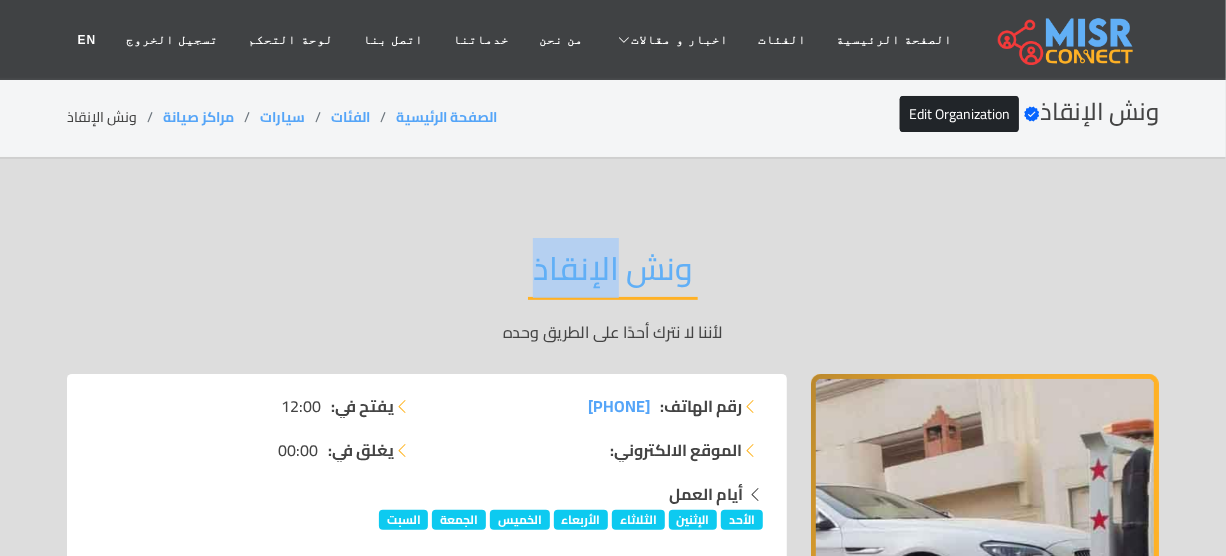 click on "ونش الإنقاذ" at bounding box center [613, 274] 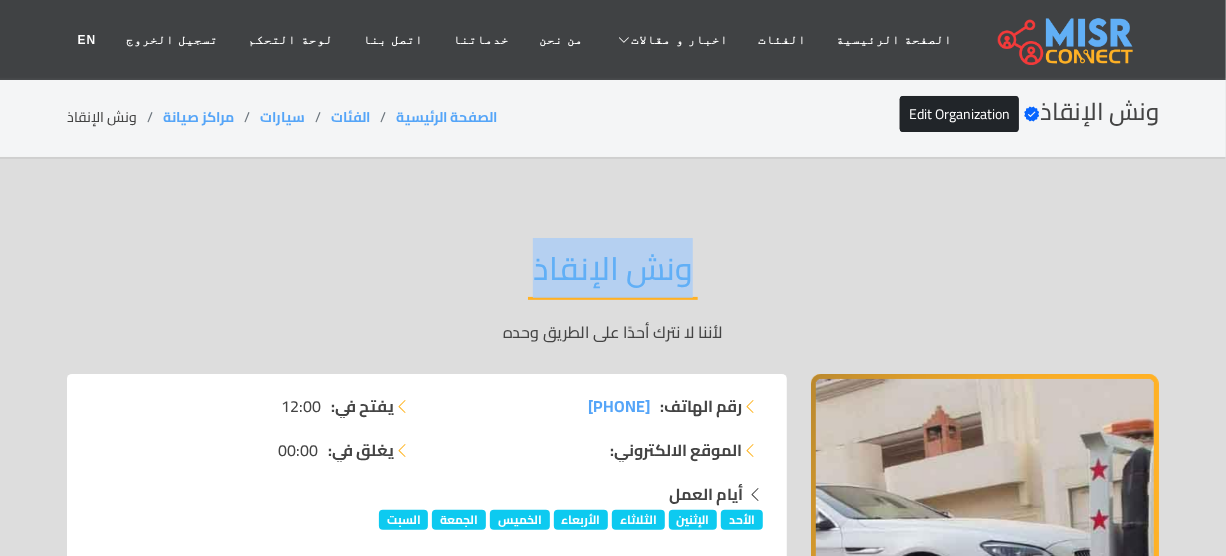 click on "ونش الإنقاذ" at bounding box center (613, 274) 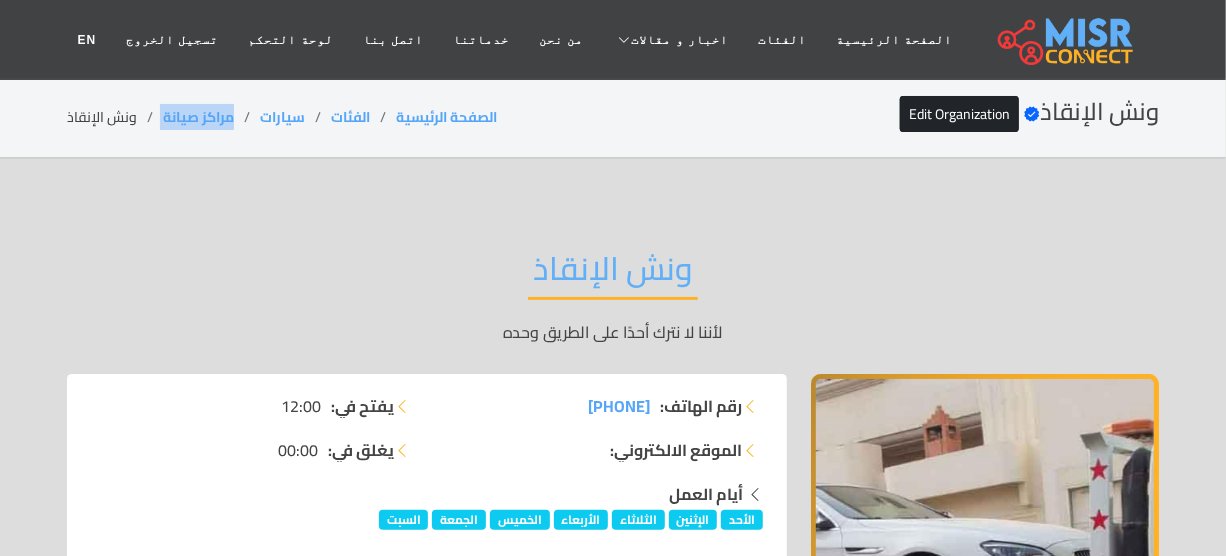 drag, startPoint x: 240, startPoint y: 118, endPoint x: 154, endPoint y: 126, distance: 86.37129 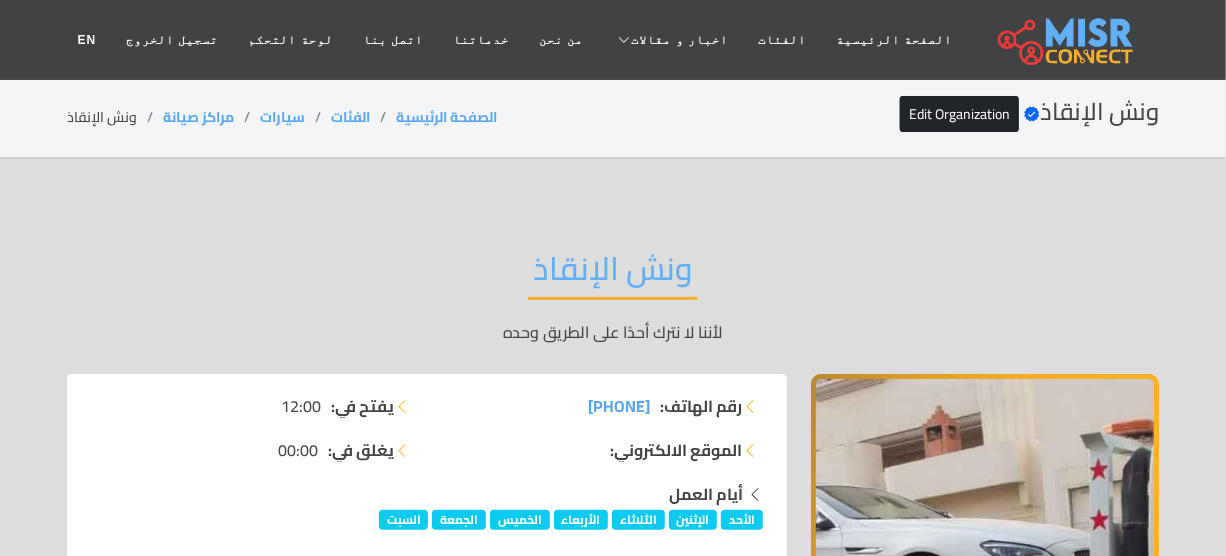 click on "ونش الإنقاذ" at bounding box center [613, 274] 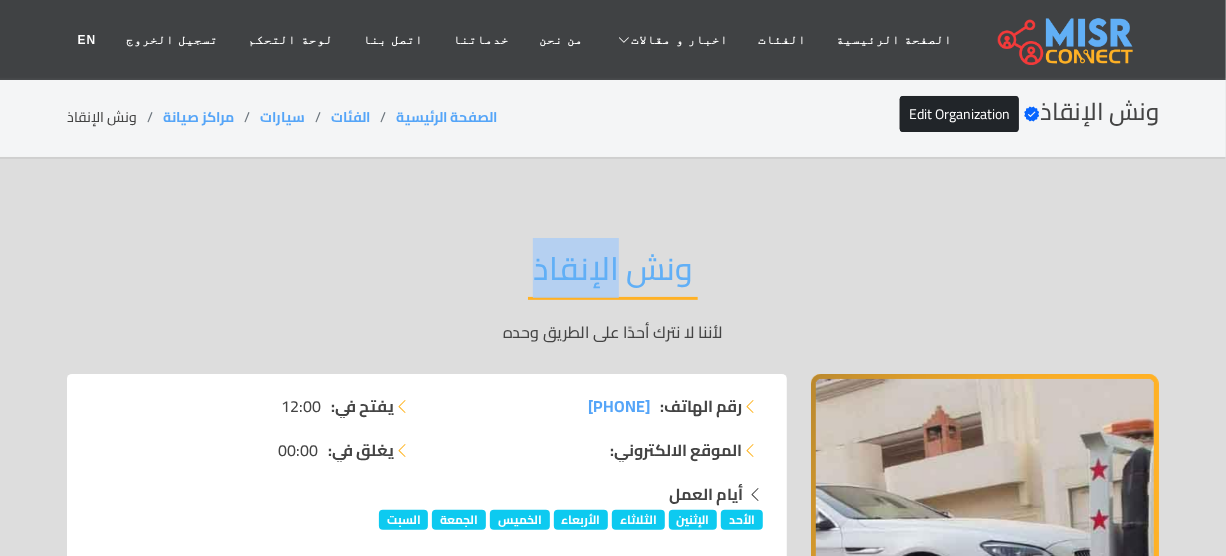 click on "ونش الإنقاذ" at bounding box center [613, 274] 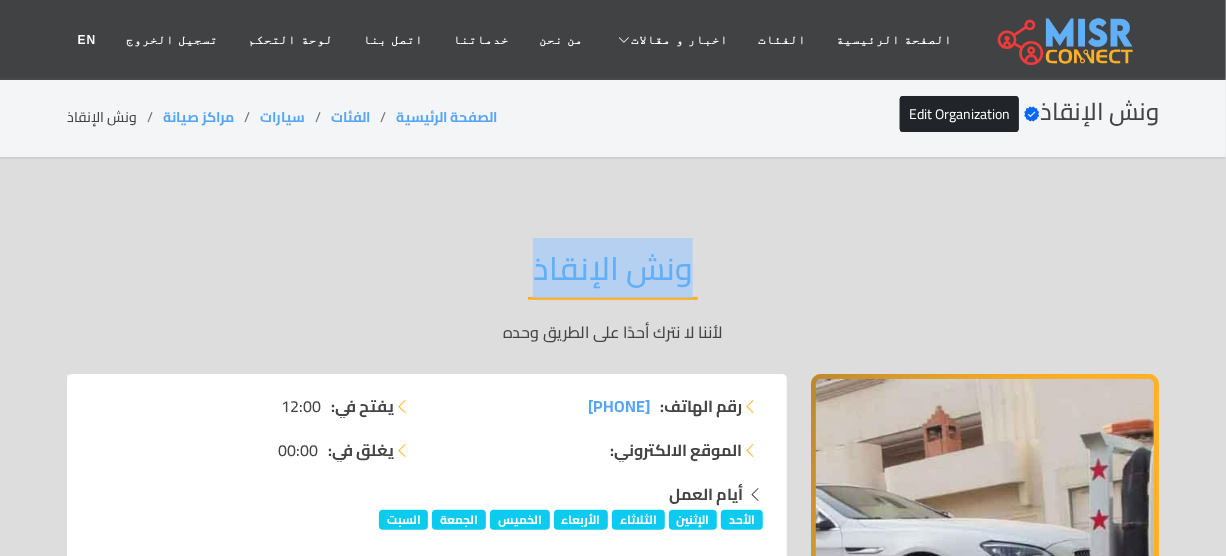 click on "ونش الإنقاذ" at bounding box center (613, 274) 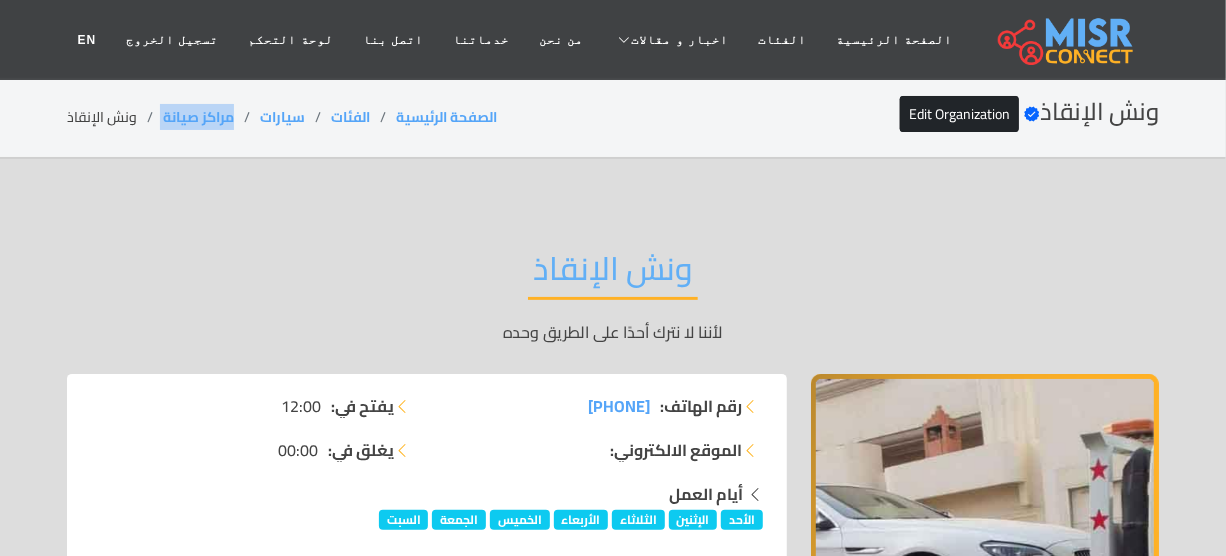 copy on "مراكز صيانة" 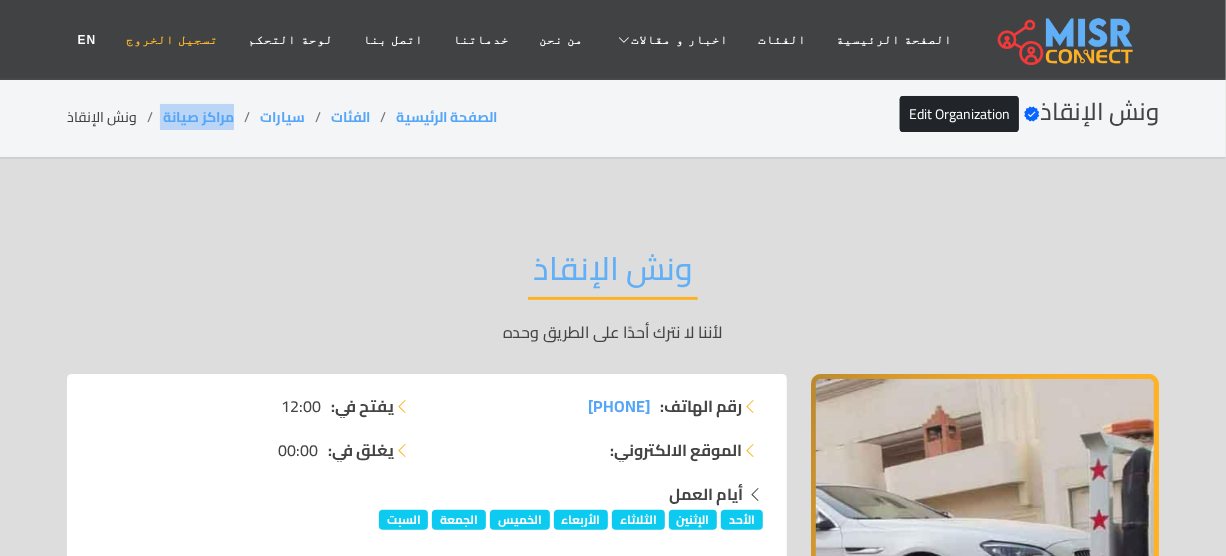 copy on "مراكز صيانة" 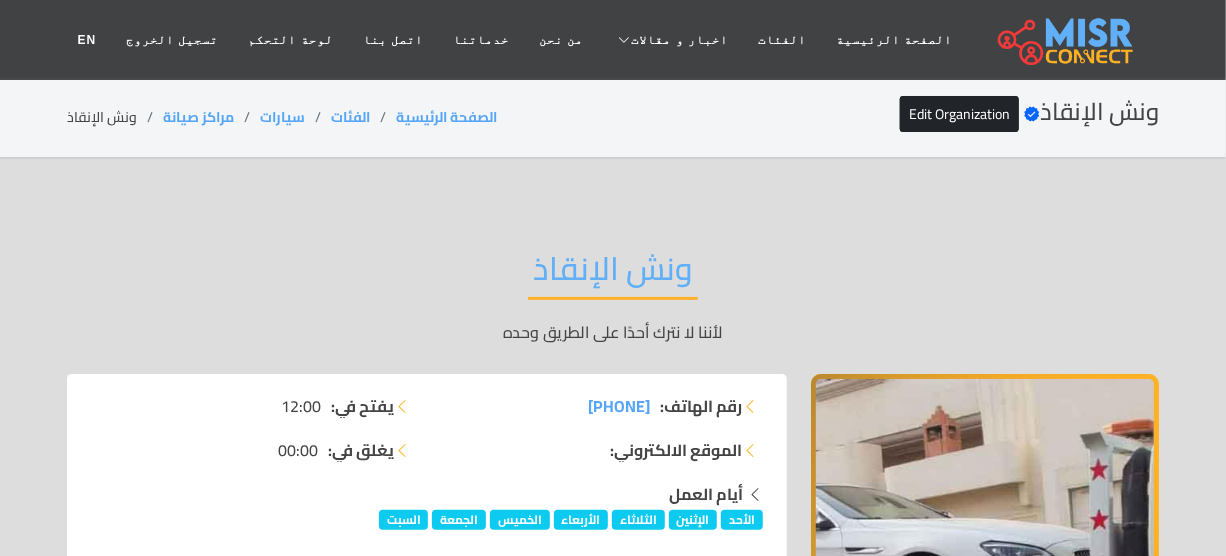 click on "ونش الإنقاذ" at bounding box center (613, 274) 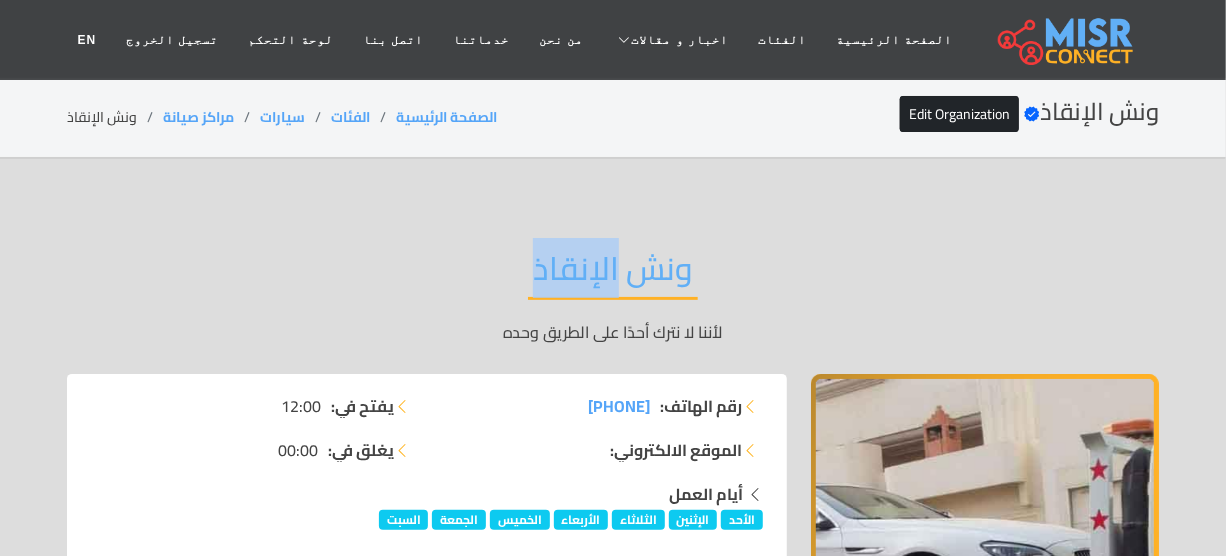 click on "ونش الإنقاذ" at bounding box center [613, 274] 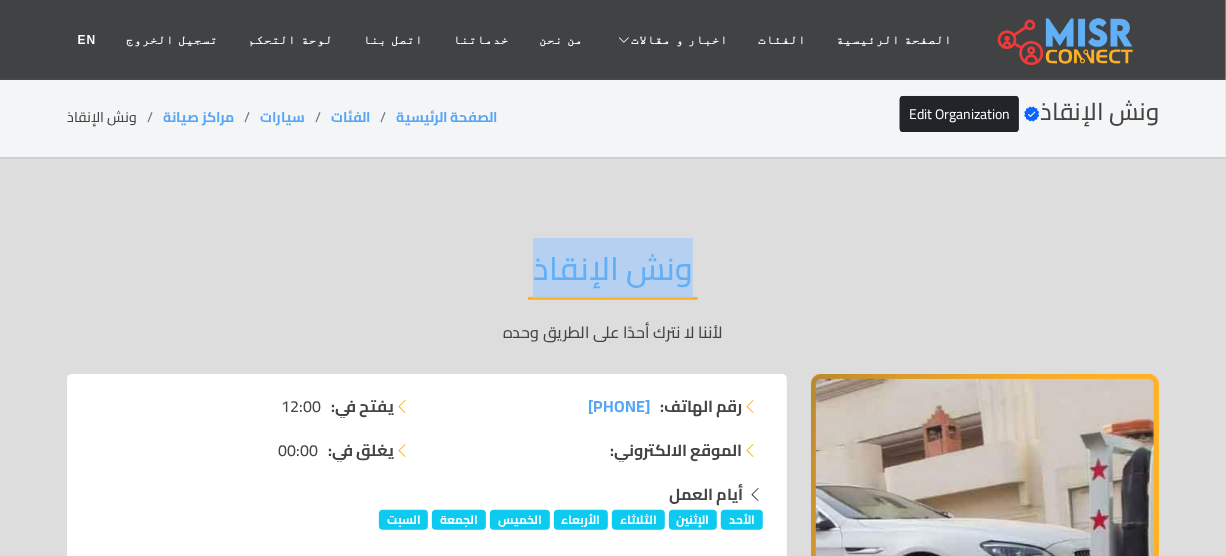 click on "ونش الإنقاذ" at bounding box center (613, 274) 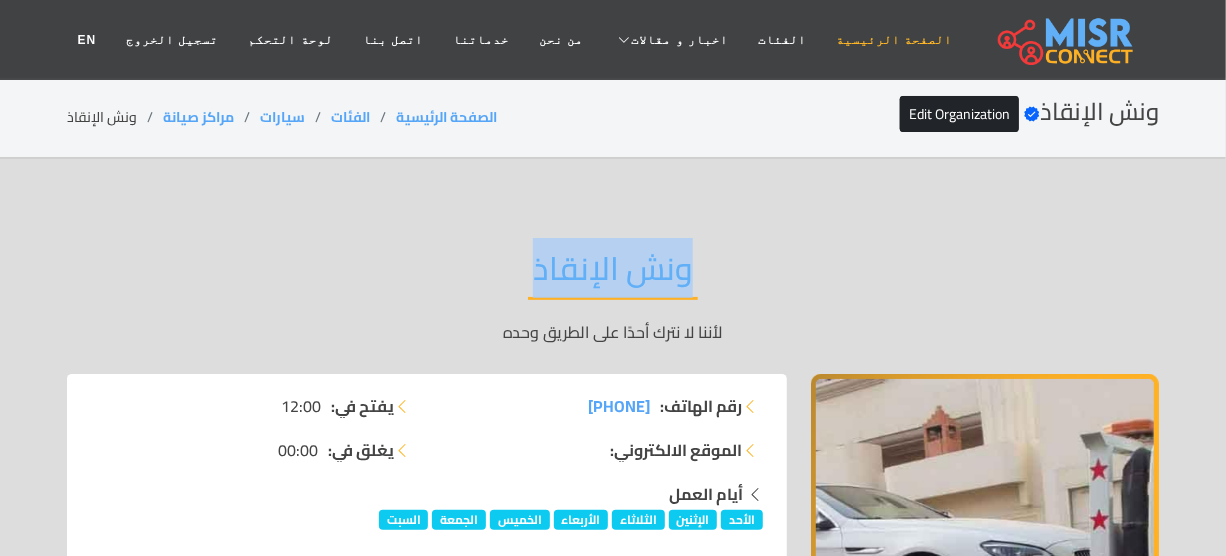click on "الصفحة الرئيسية" at bounding box center [894, 40] 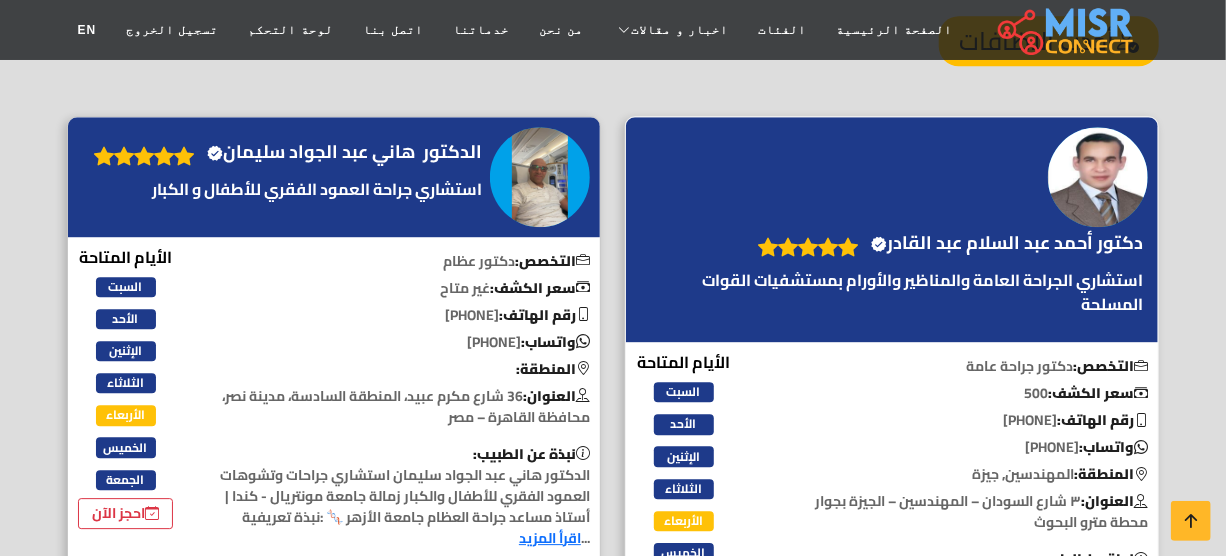 scroll, scrollTop: 2363, scrollLeft: 0, axis: vertical 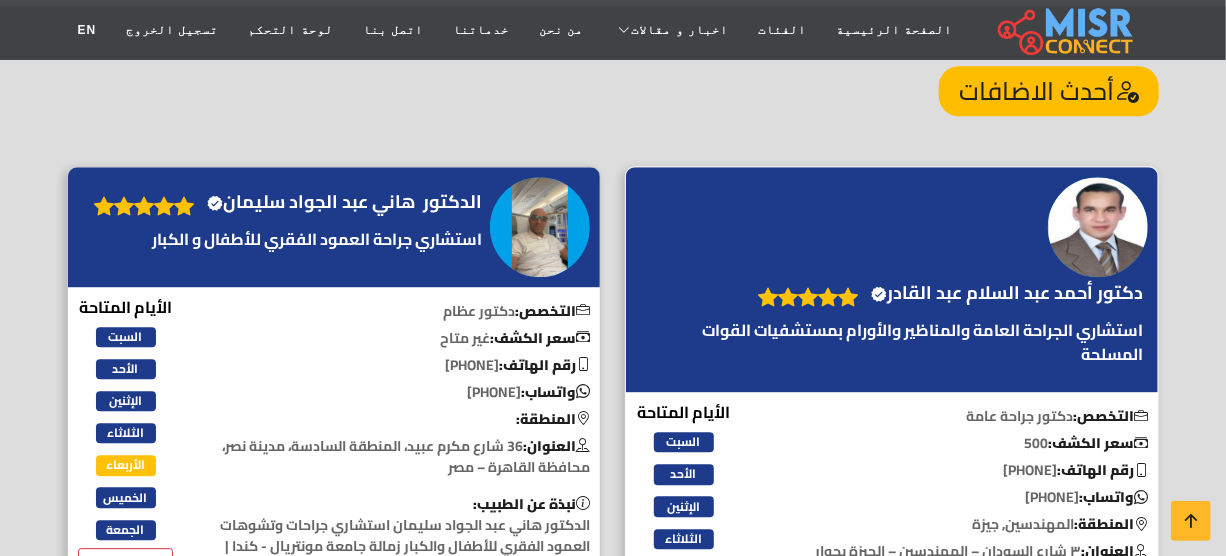 click on "دكتور أحمد عبد السلام عبد القادر
Verified account" at bounding box center (1007, 293) 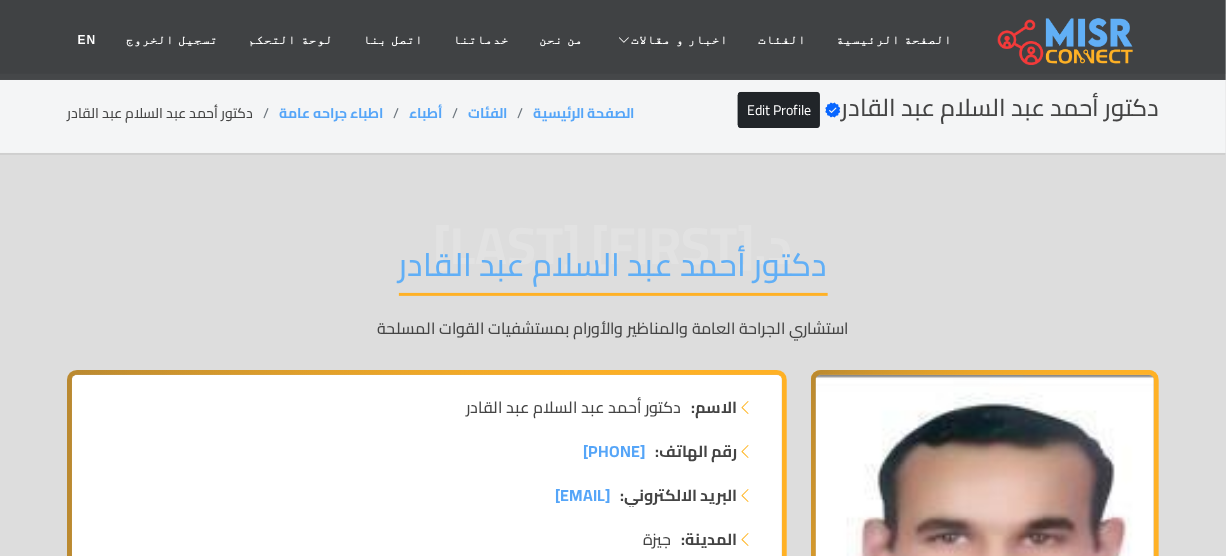 scroll, scrollTop: 0, scrollLeft: 0, axis: both 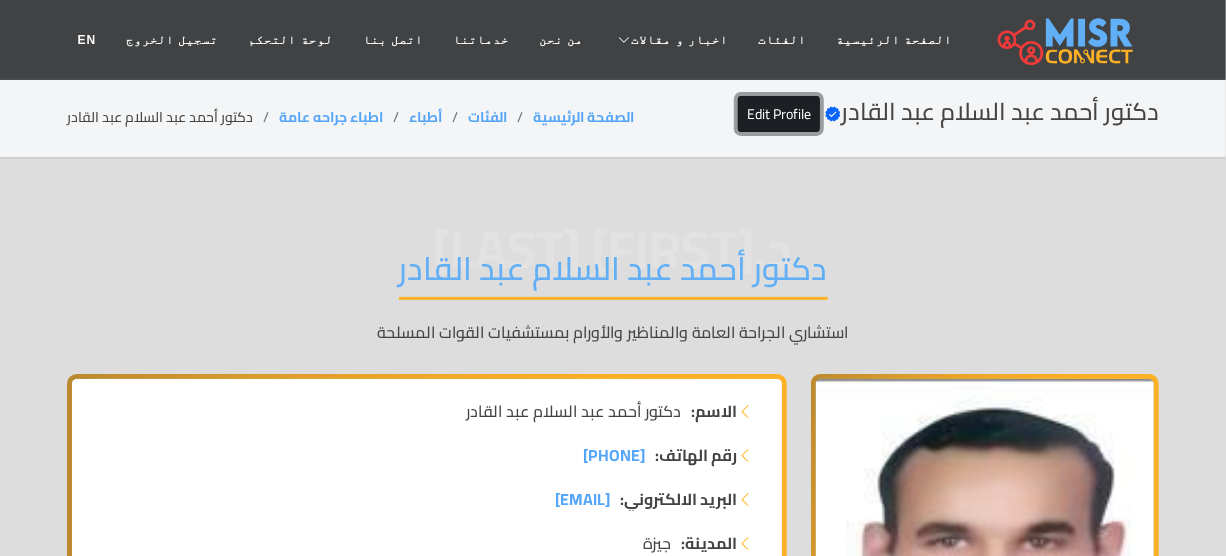 click on "Edit Profile" at bounding box center (779, 114) 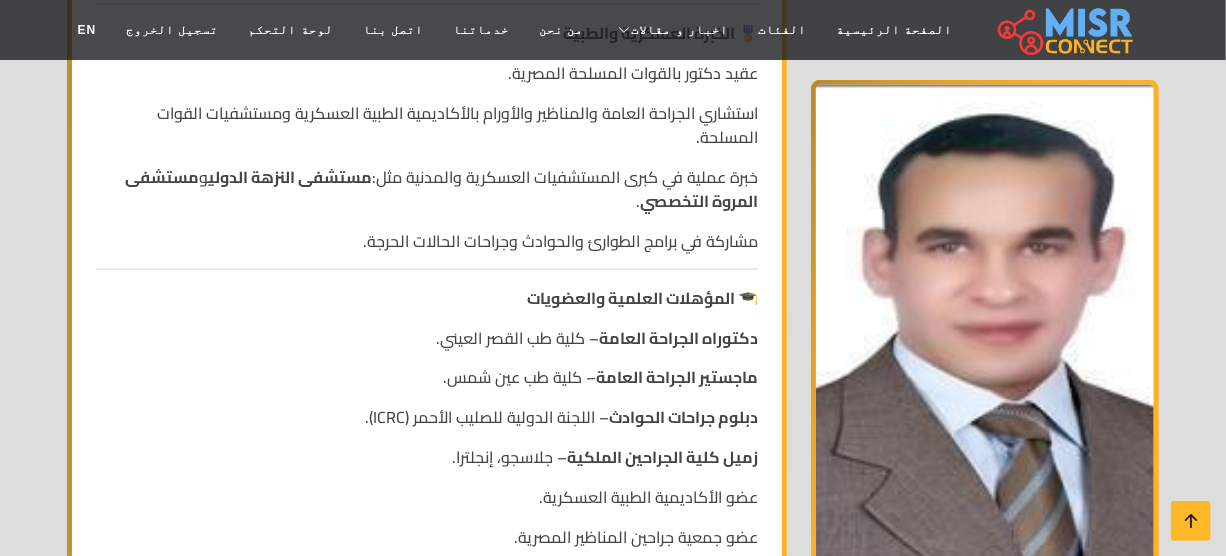 scroll, scrollTop: 1363, scrollLeft: 0, axis: vertical 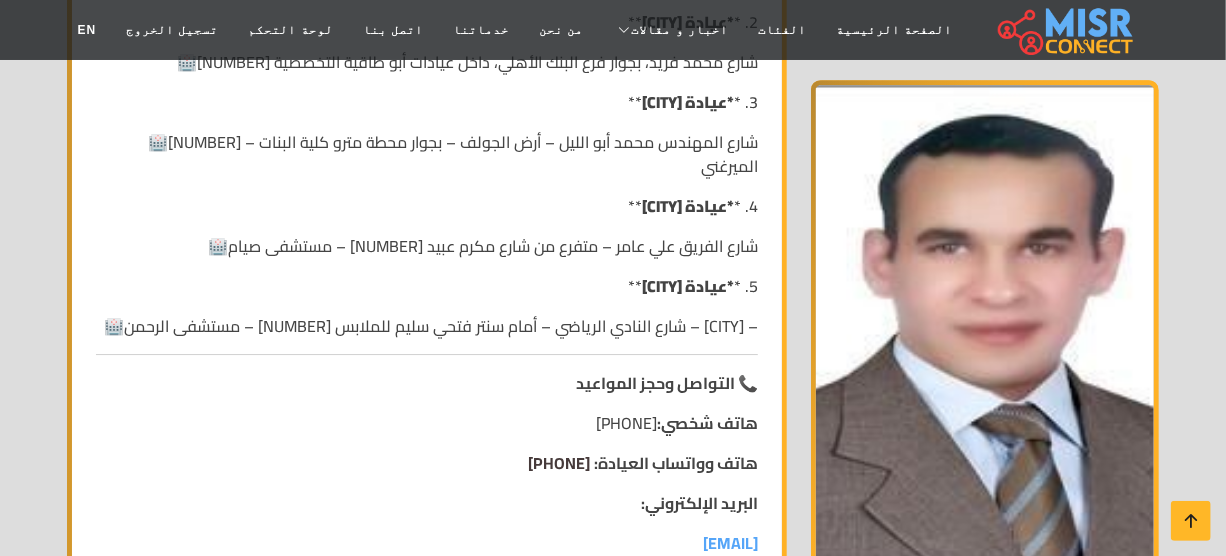 click on "01112294010" at bounding box center (559, 463) 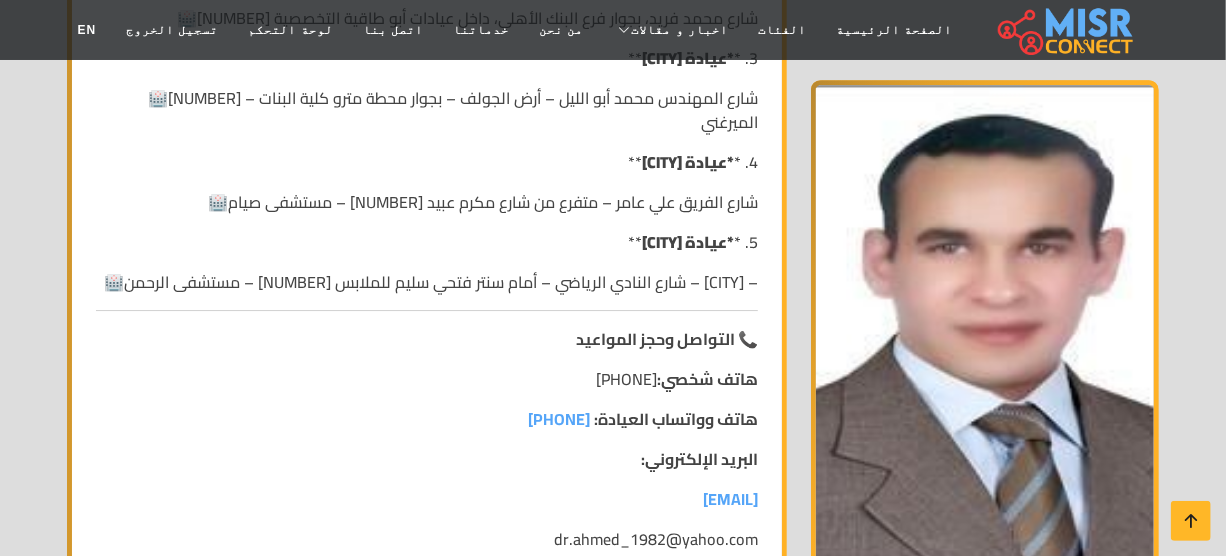 scroll, scrollTop: 2636, scrollLeft: 0, axis: vertical 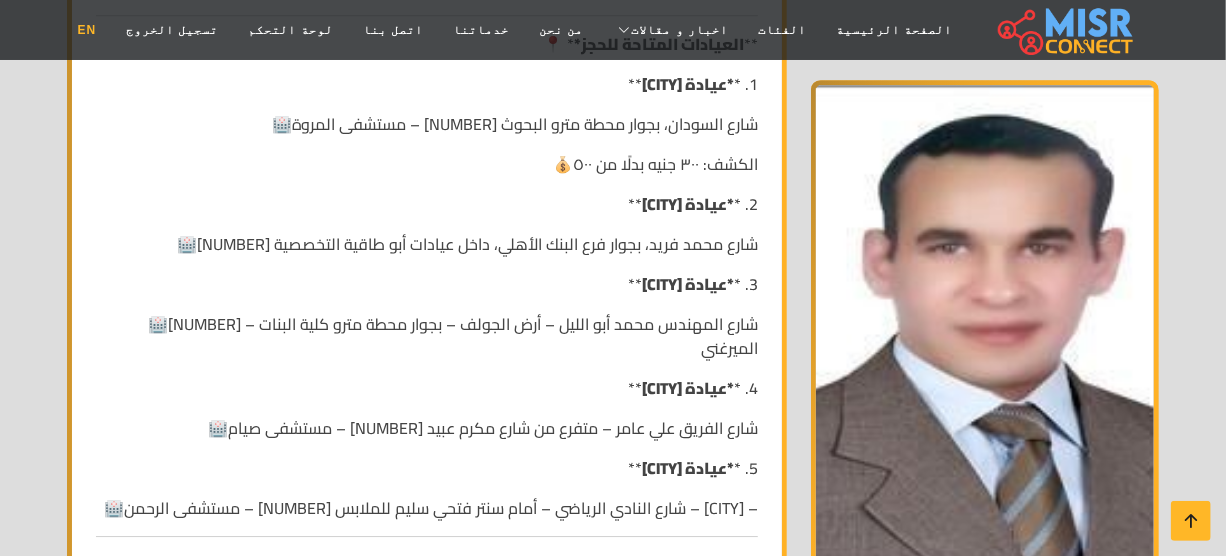 click on "EN" at bounding box center [86, 30] 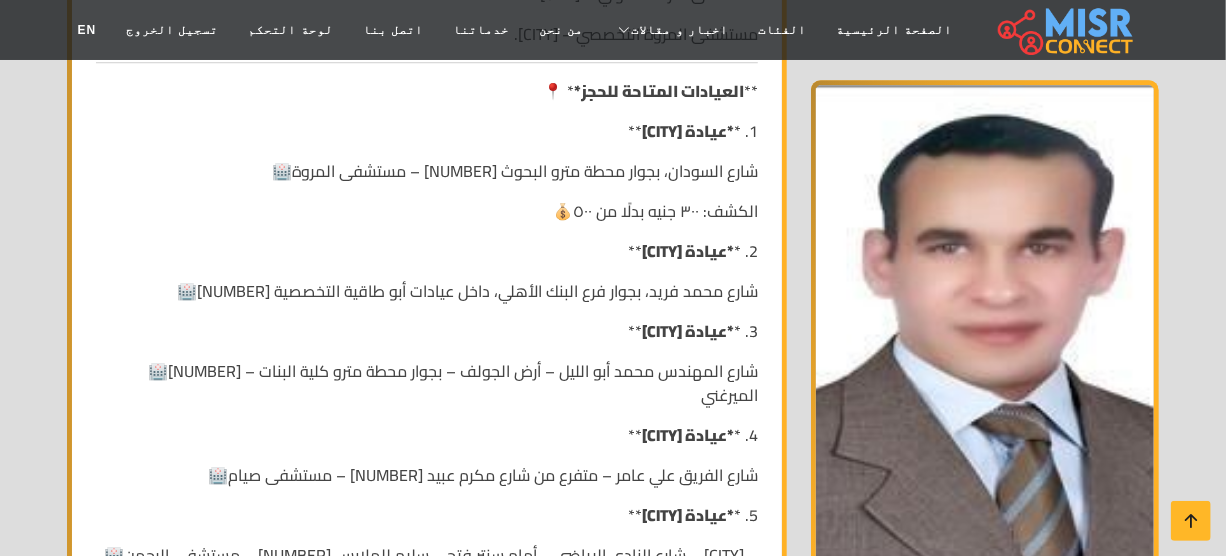 scroll, scrollTop: 2545, scrollLeft: 0, axis: vertical 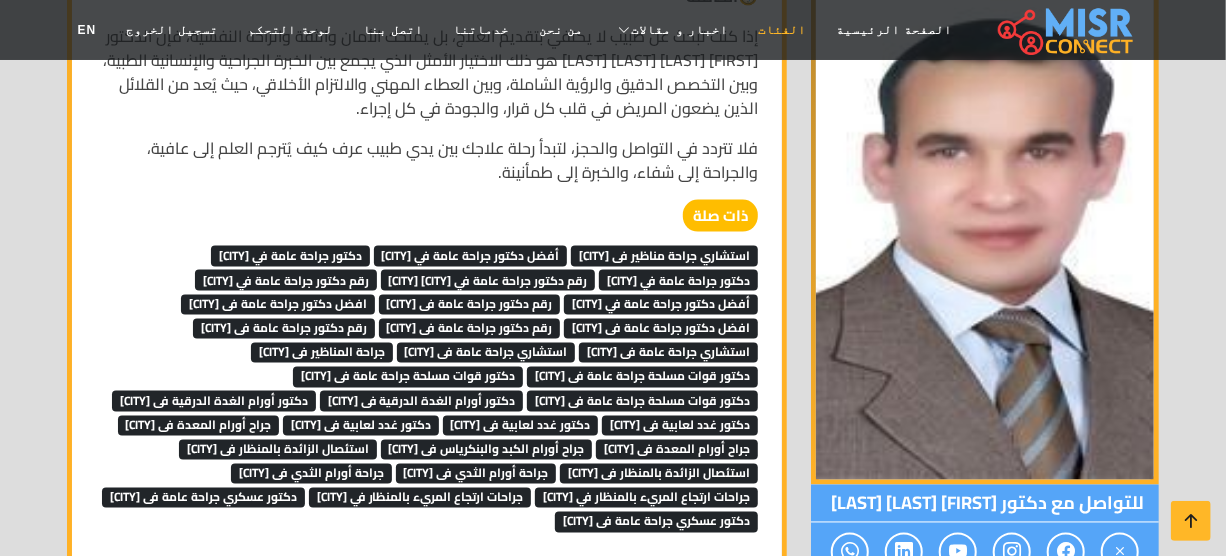 click on "الفئات" at bounding box center (782, 30) 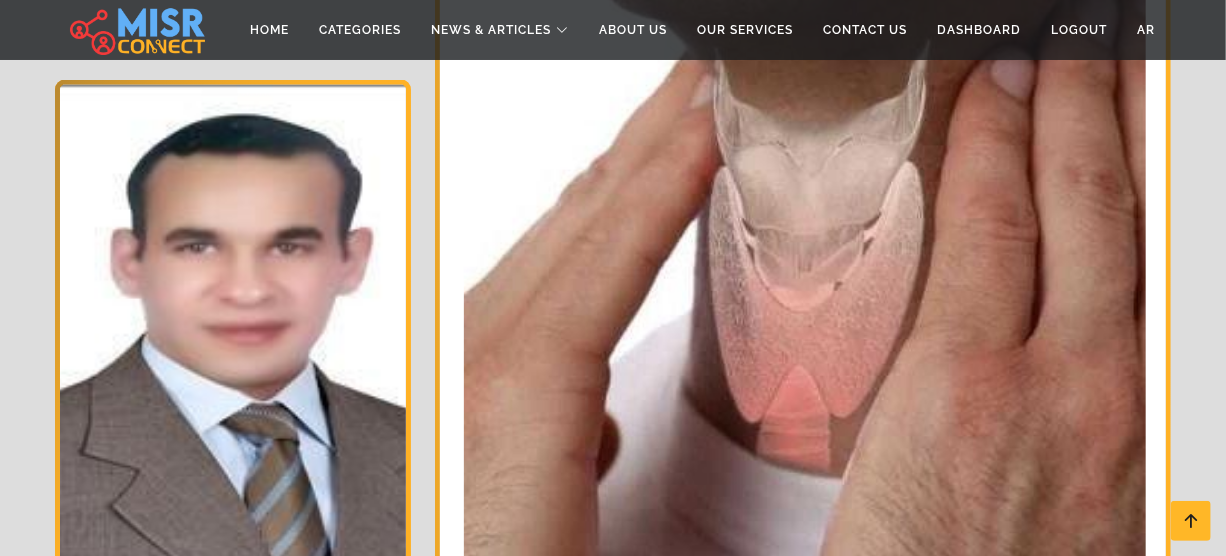 scroll, scrollTop: 4636, scrollLeft: 0, axis: vertical 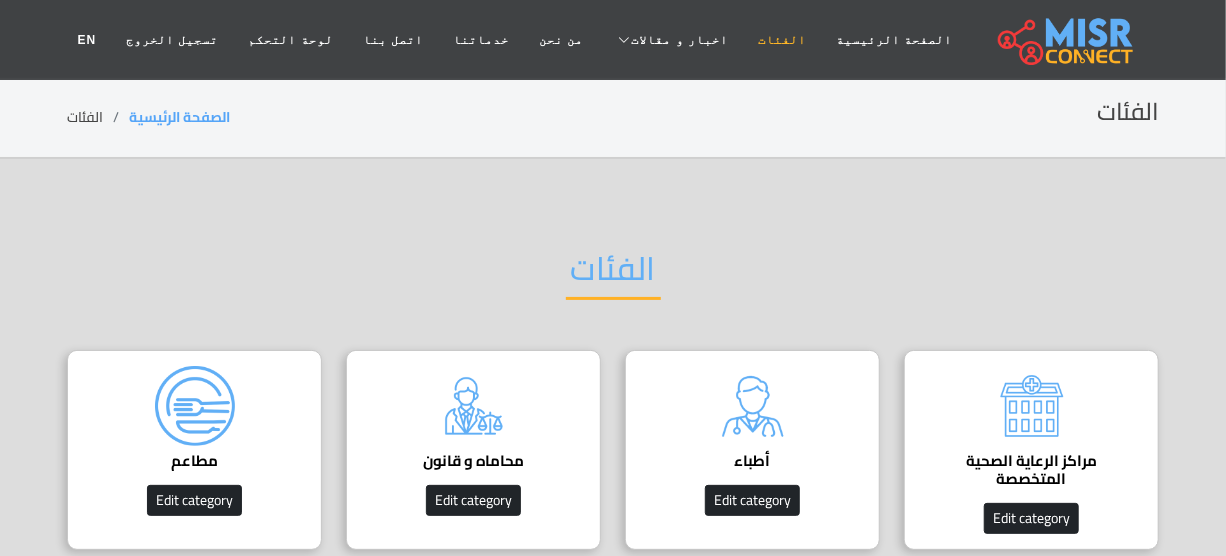 click on "الفئات" at bounding box center [782, 40] 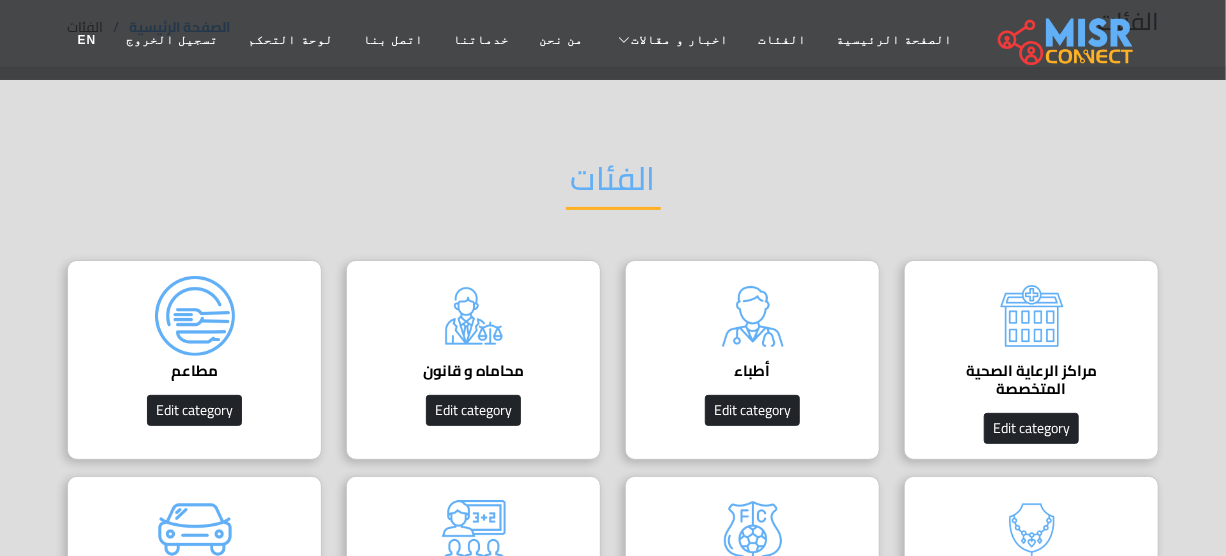 scroll, scrollTop: 0, scrollLeft: 0, axis: both 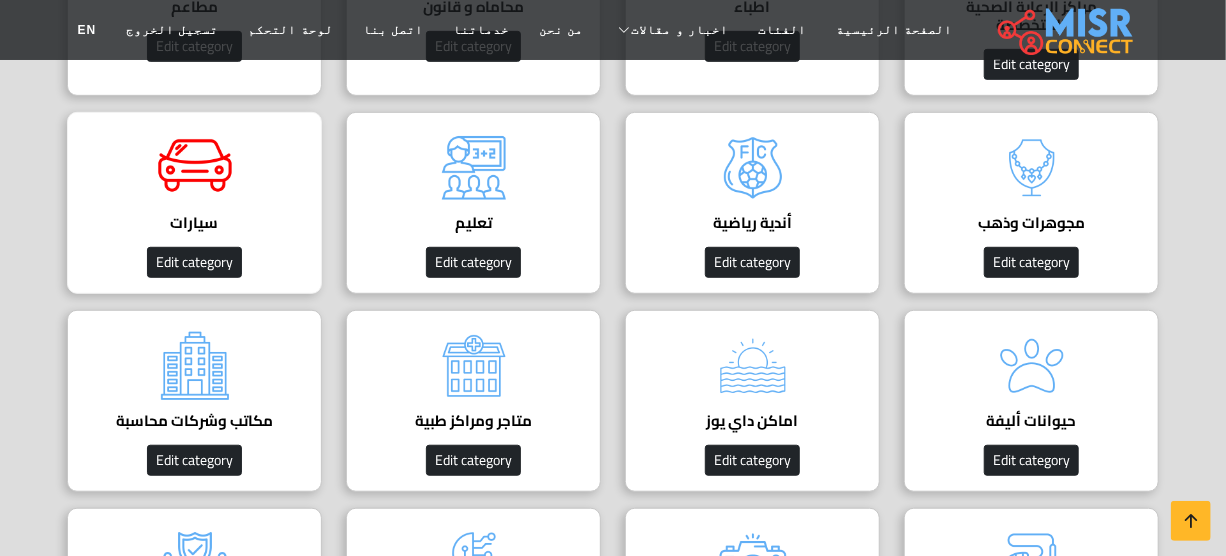 click on "سيارات" at bounding box center [194, 223] 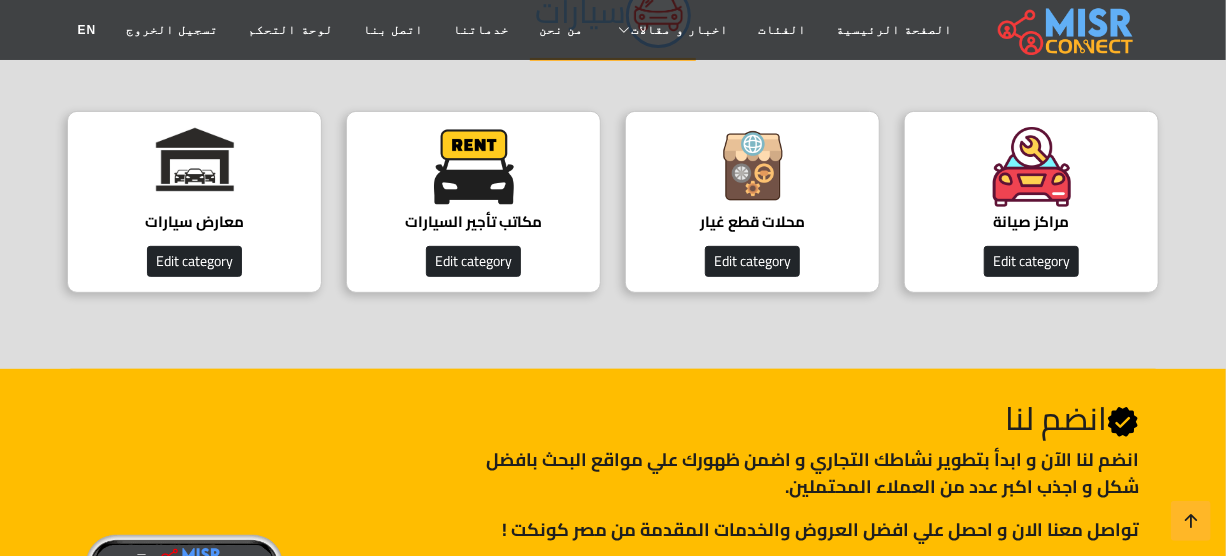 scroll, scrollTop: 272, scrollLeft: 0, axis: vertical 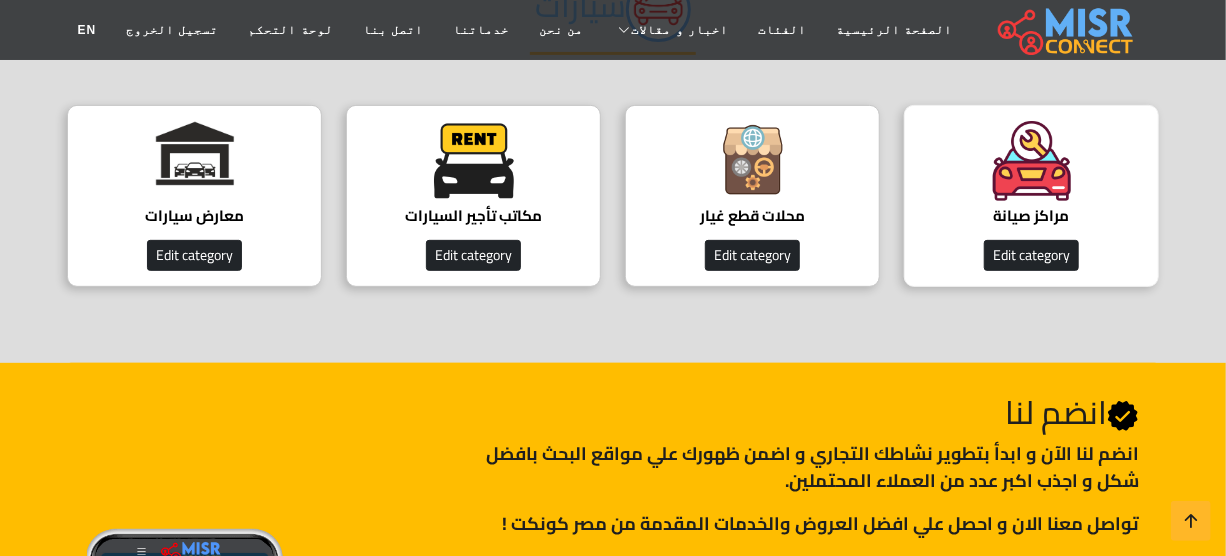 click at bounding box center [1032, 161] 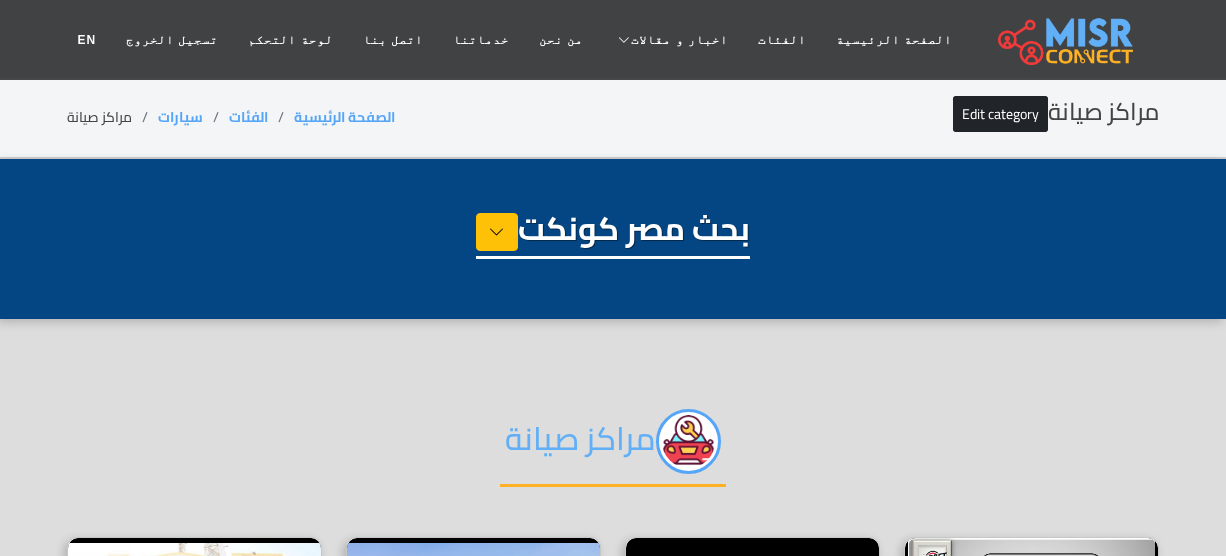select on "****" 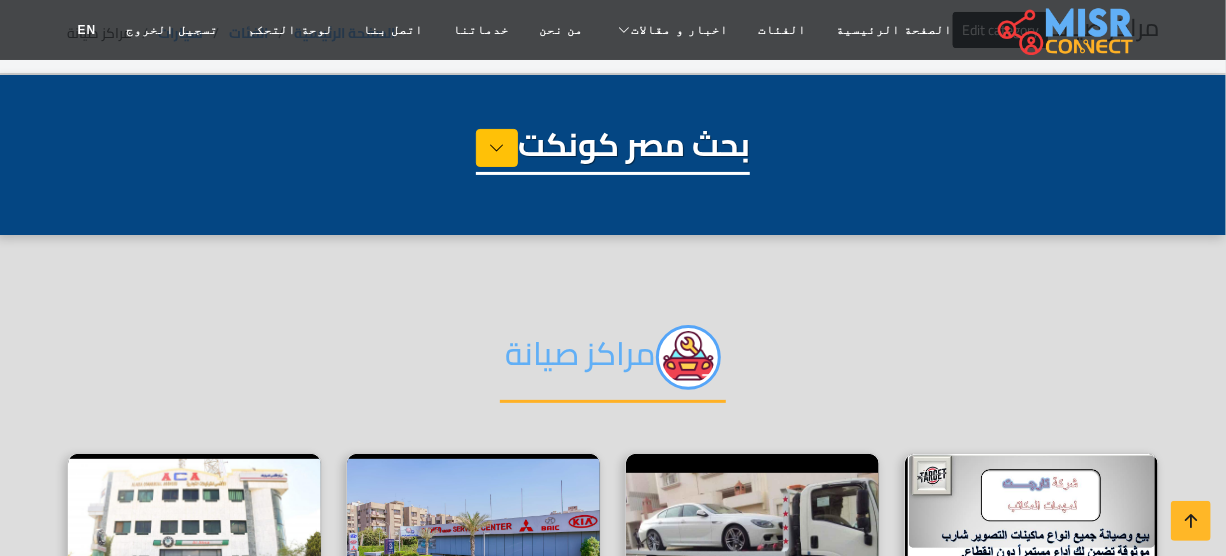 scroll, scrollTop: 272, scrollLeft: 0, axis: vertical 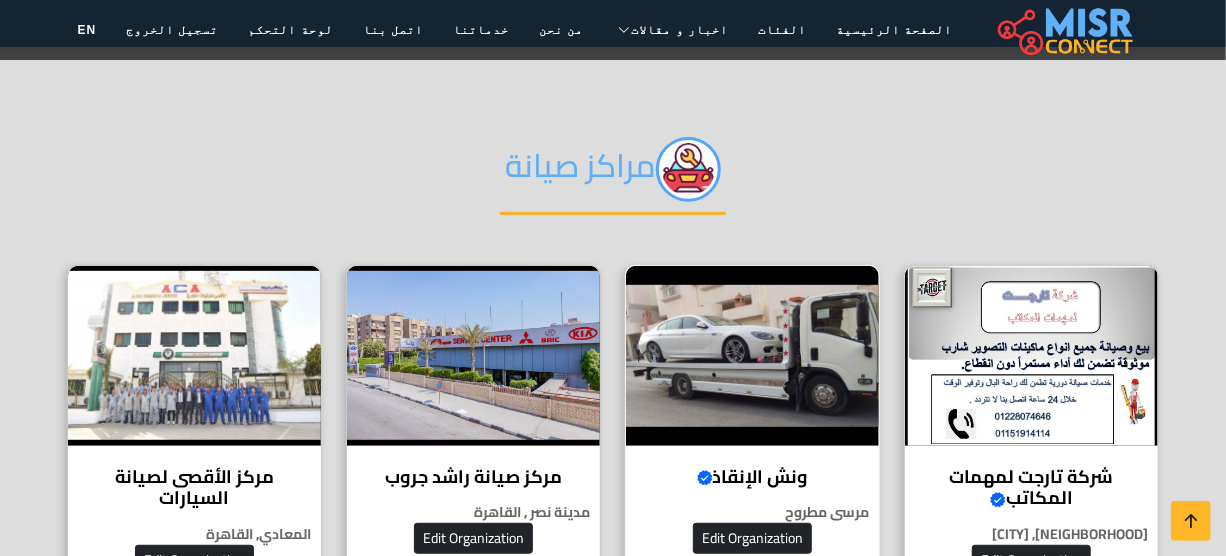 click at bounding box center [752, 356] 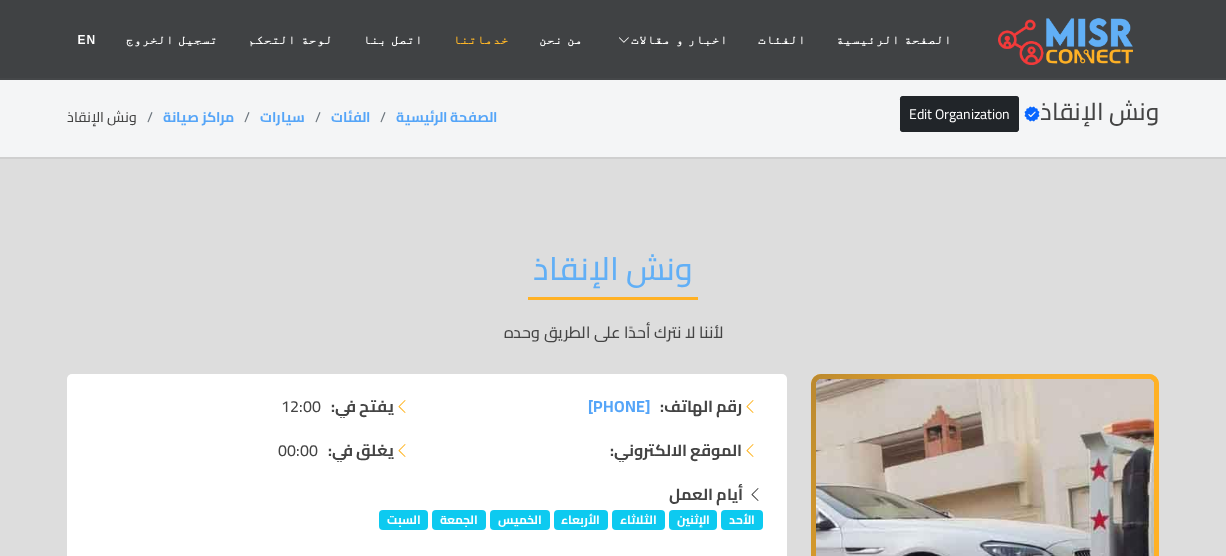 scroll, scrollTop: 0, scrollLeft: 0, axis: both 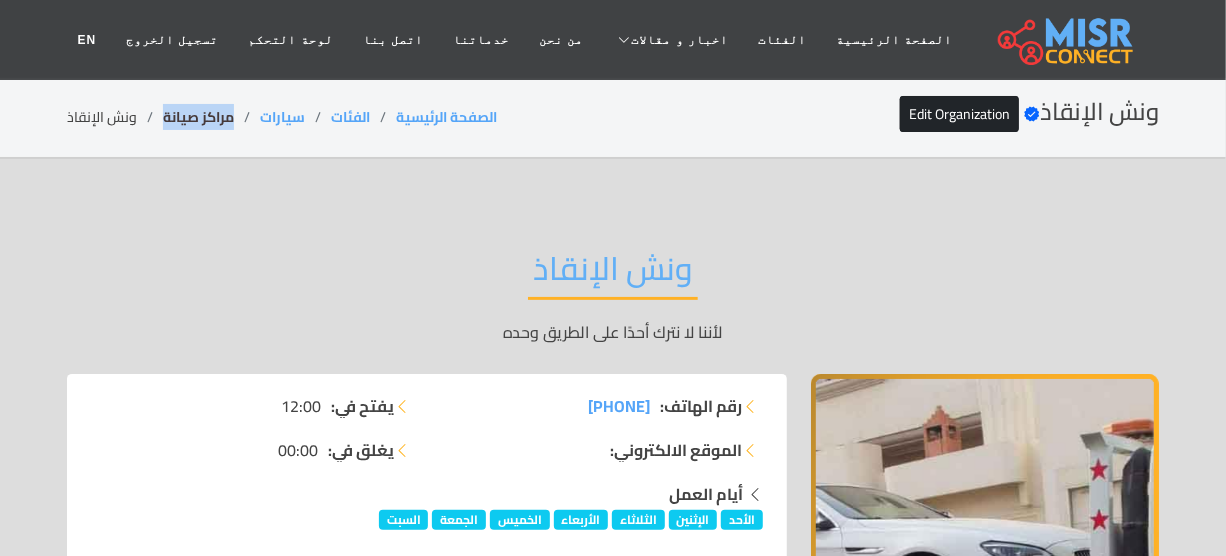 drag, startPoint x: 225, startPoint y: 120, endPoint x: 164, endPoint y: 123, distance: 61.073727 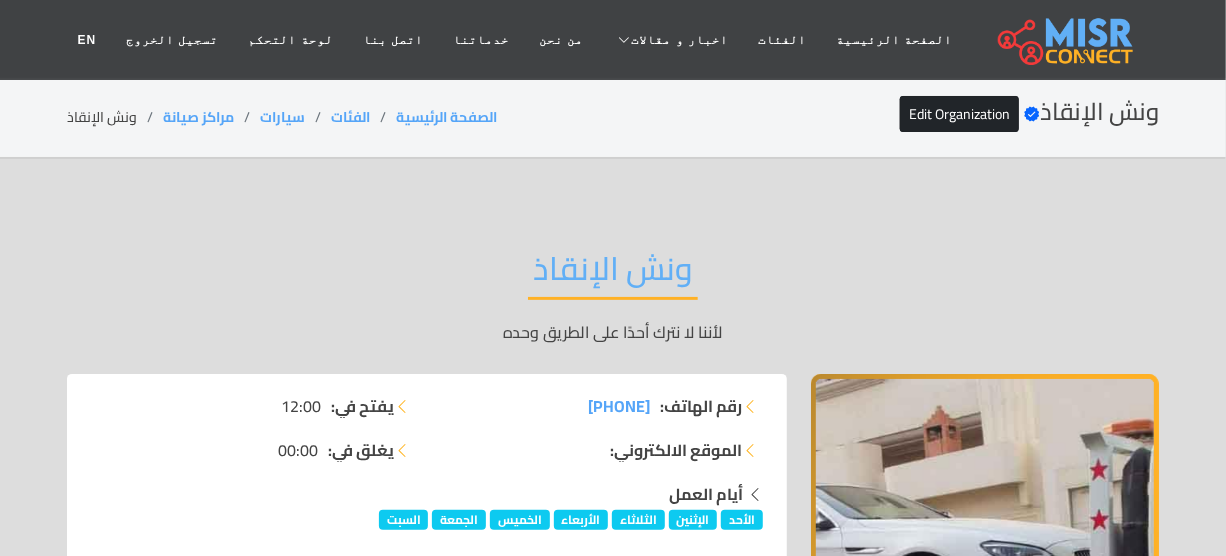 click on "ونش الإنقاذ" at bounding box center [613, 274] 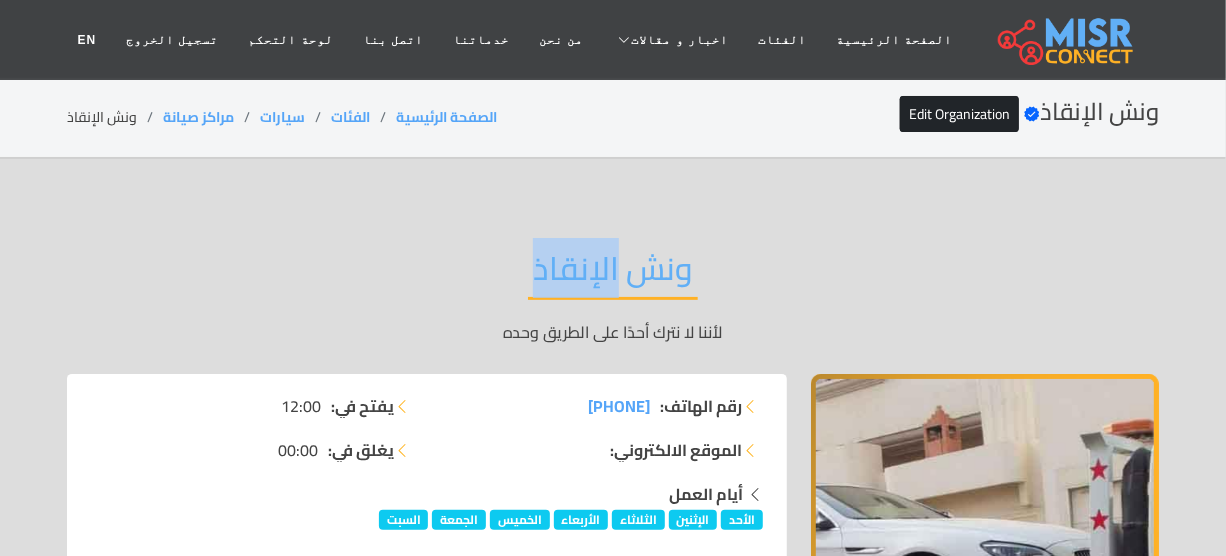 click on "ونش الإنقاذ" at bounding box center (613, 274) 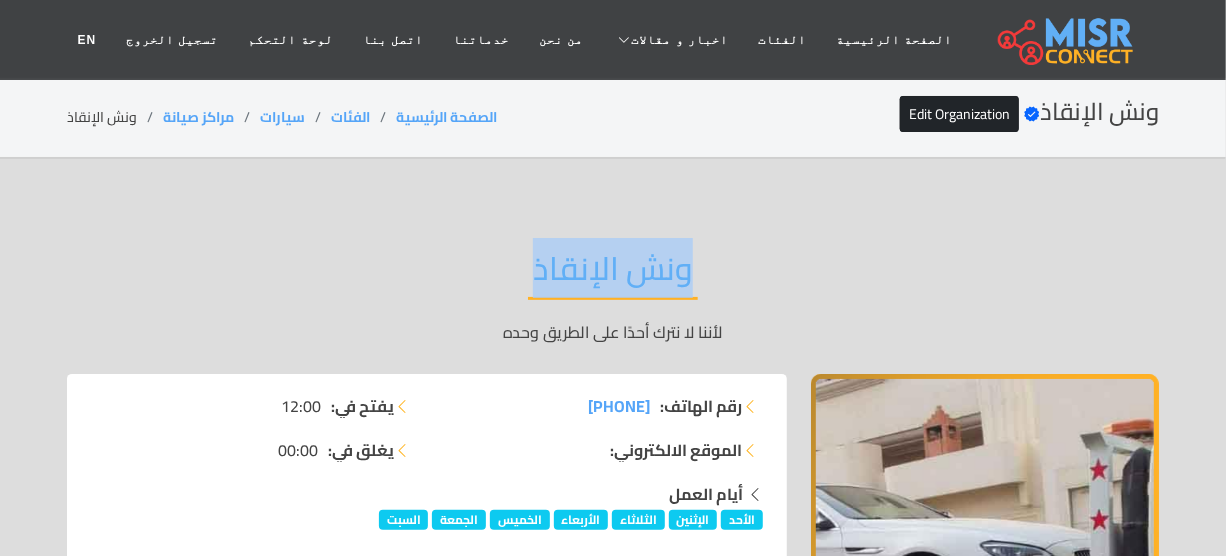 click on "ونش الإنقاذ" at bounding box center [613, 274] 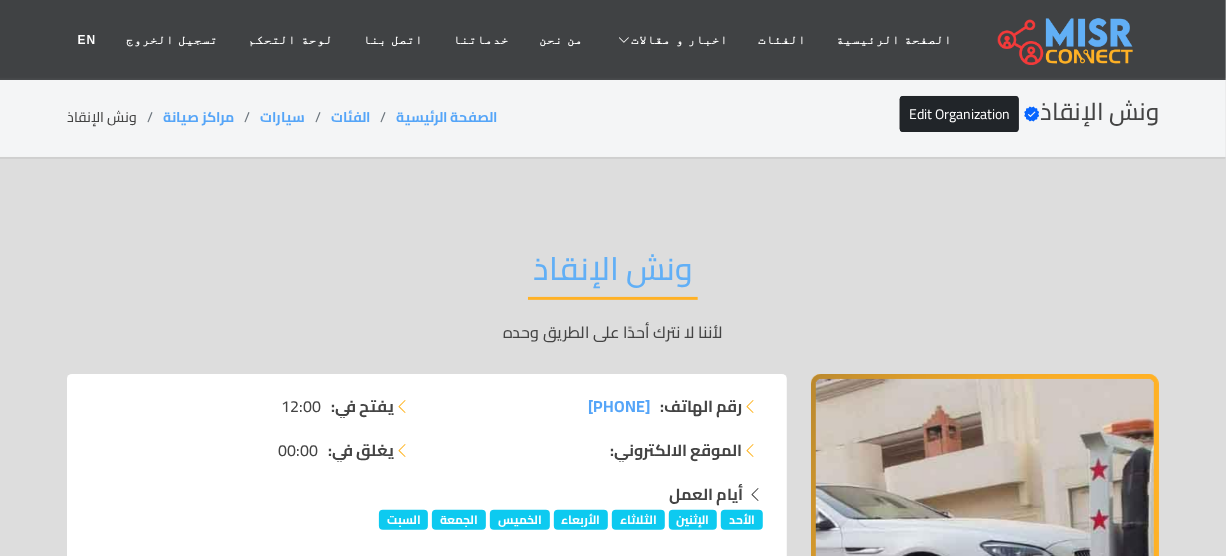 click on "مراكز صيانة" at bounding box center (211, 117) 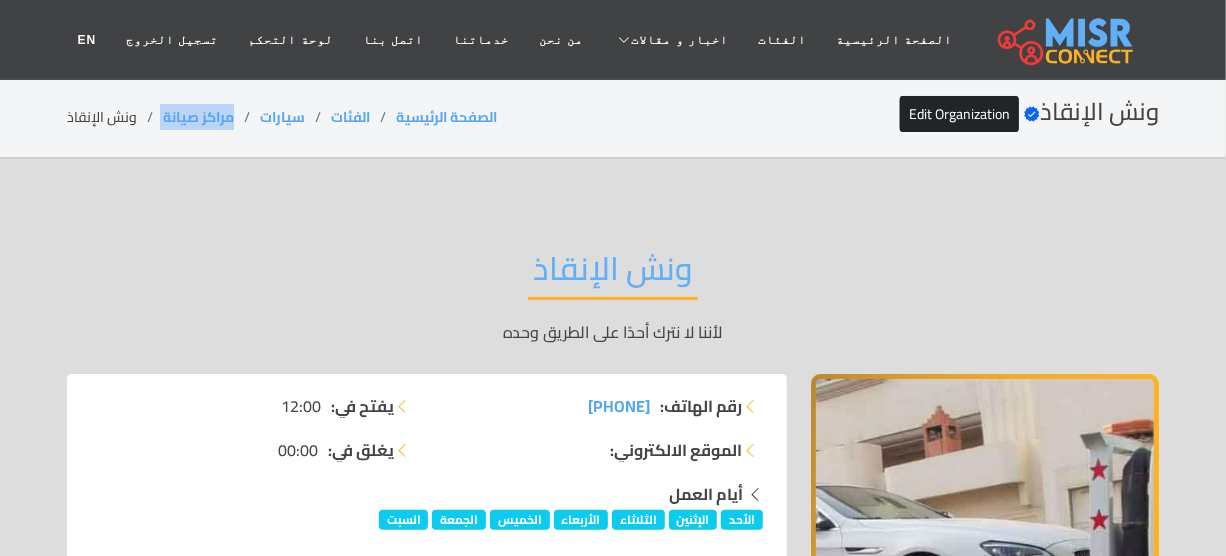 drag, startPoint x: 233, startPoint y: 111, endPoint x: 158, endPoint y: 122, distance: 75.802376 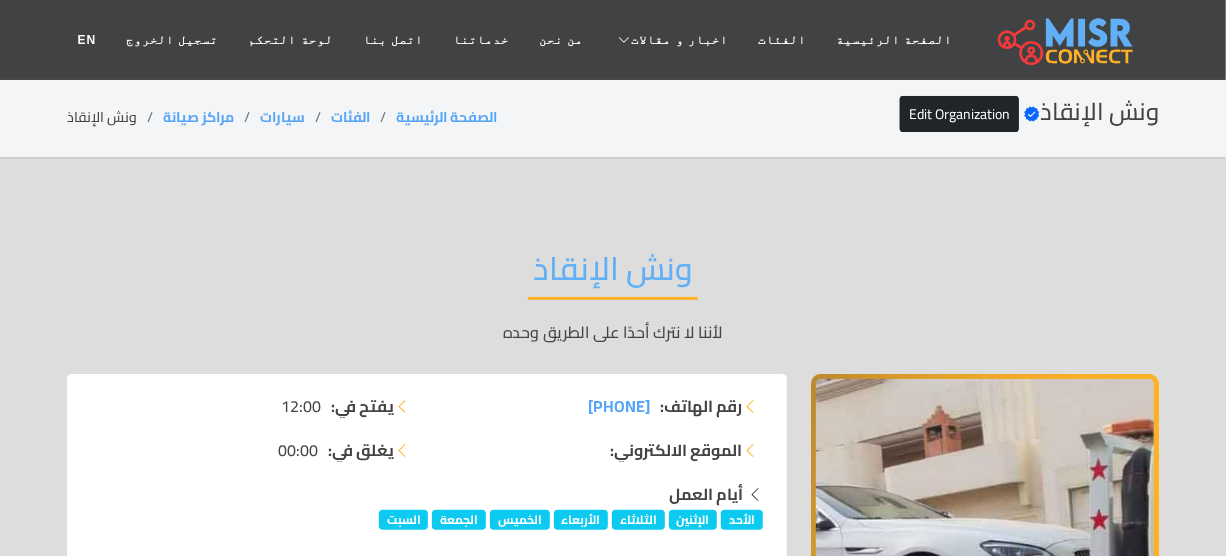 click on "ونش الإنقاذ" at bounding box center (613, 274) 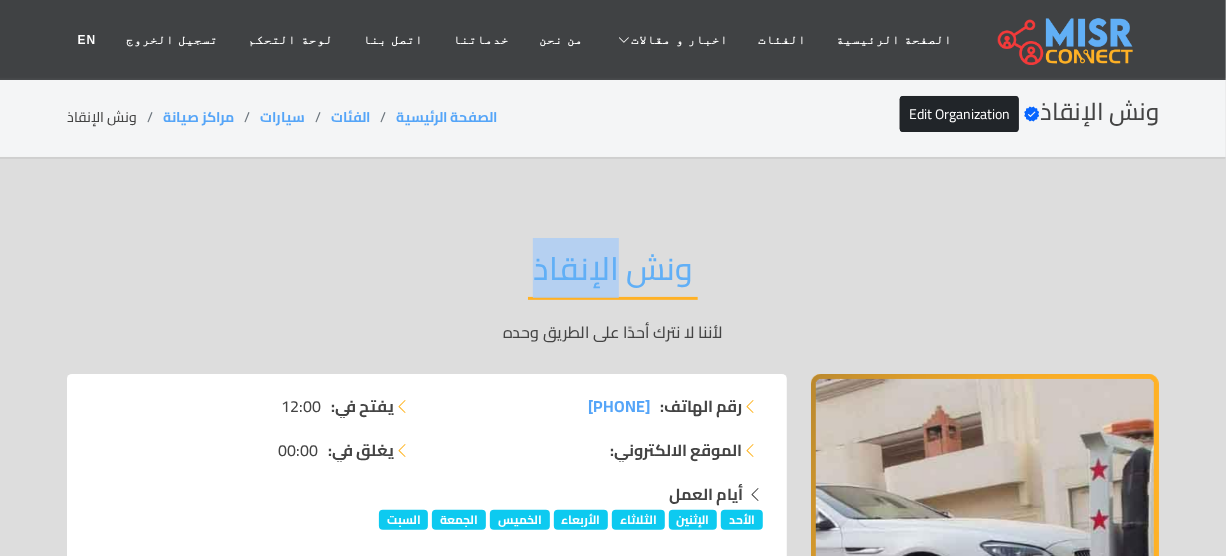 click on "ونش الإنقاذ" at bounding box center [613, 274] 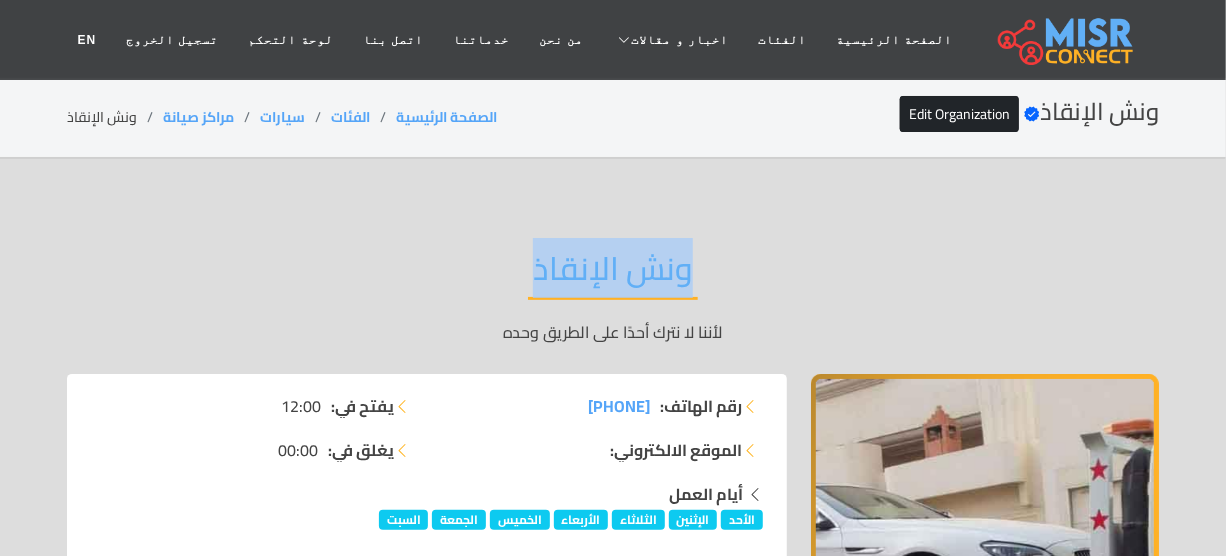 click on "ونش الإنقاذ" at bounding box center (613, 274) 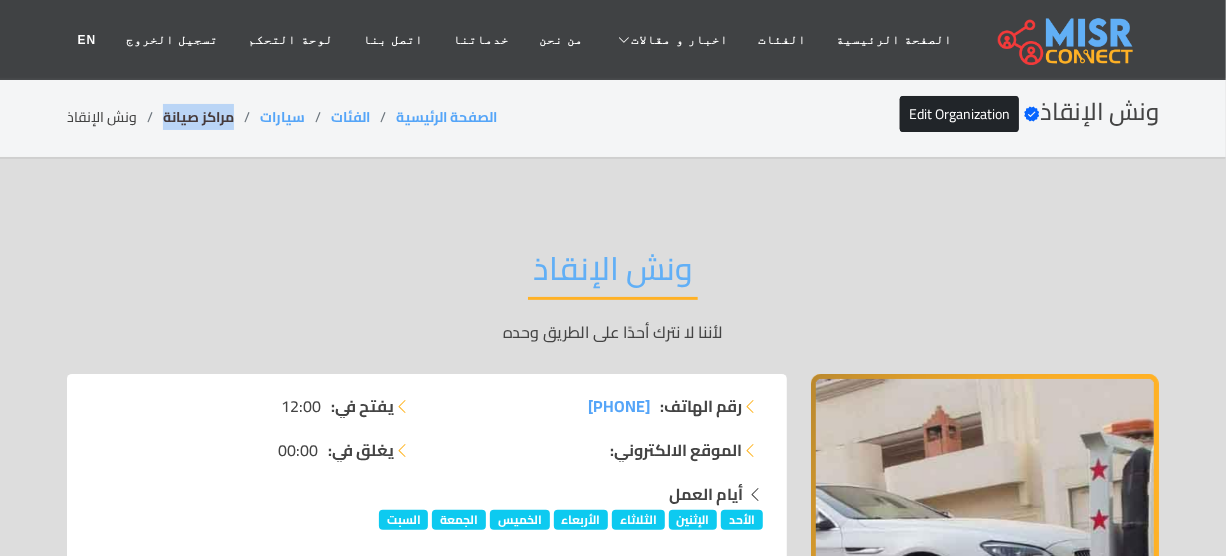 drag, startPoint x: 233, startPoint y: 108, endPoint x: 162, endPoint y: 117, distance: 71.568146 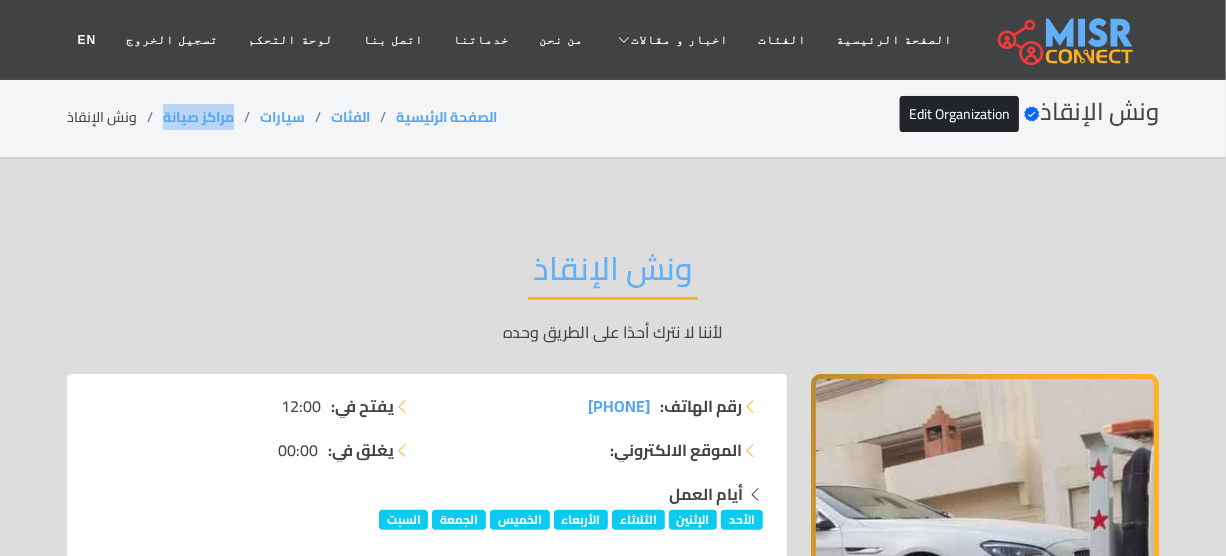 copy on "مراكز صيانة" 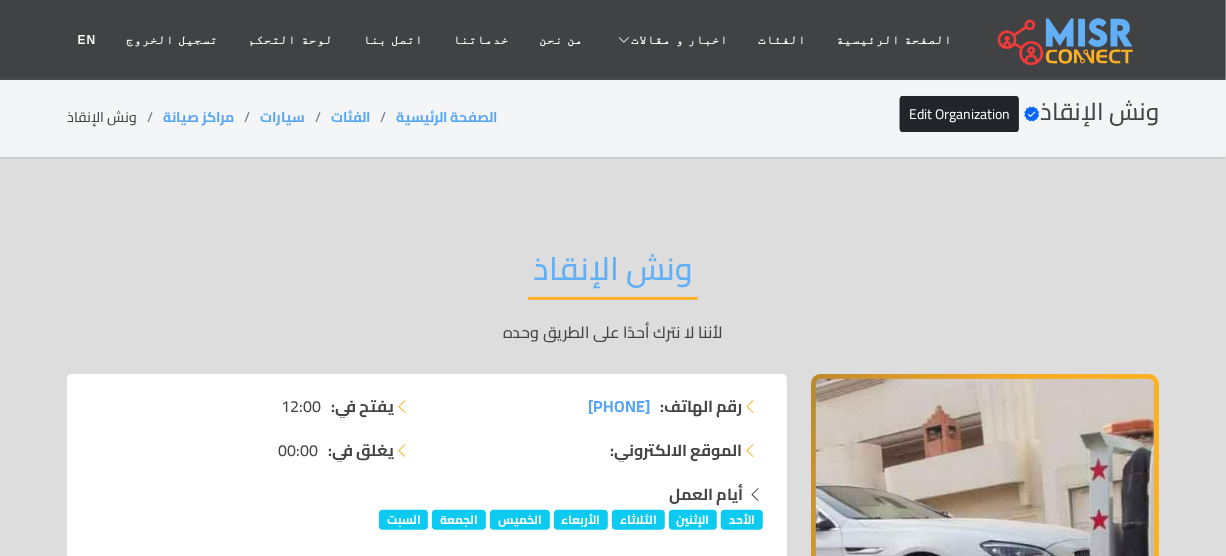click on "ونش الإنقاذ" at bounding box center [613, 274] 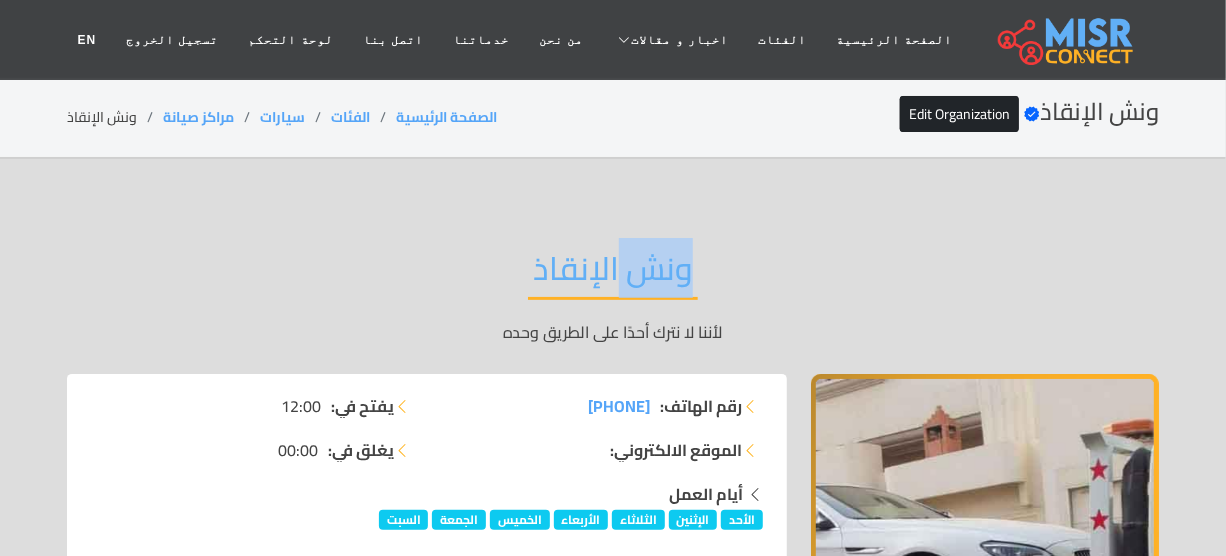 click on "ونش الإنقاذ" at bounding box center (613, 274) 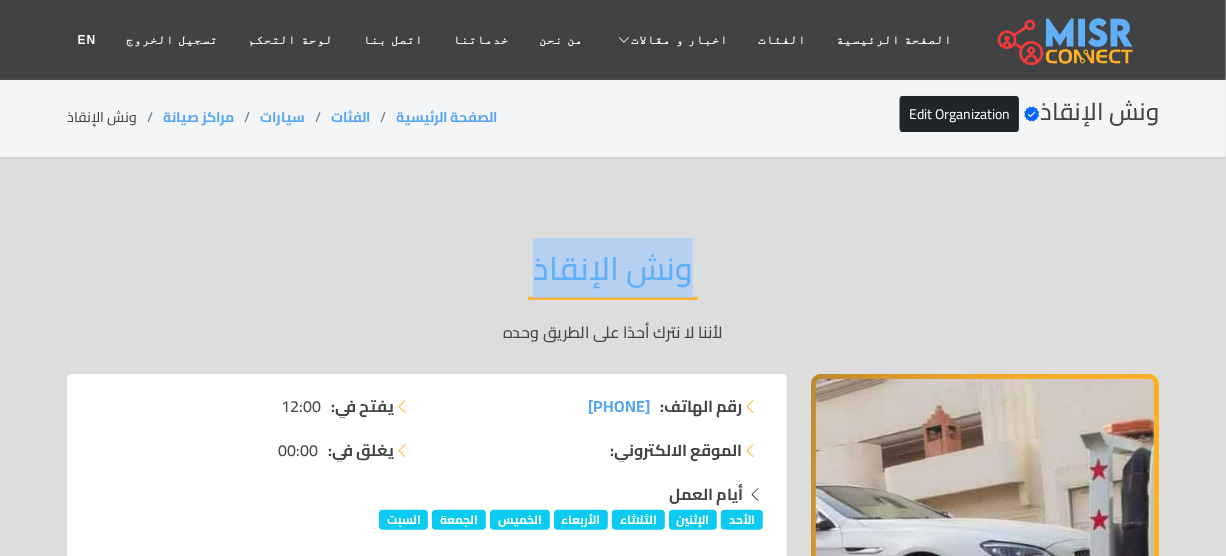 click on "ونش الإنقاذ" at bounding box center [613, 274] 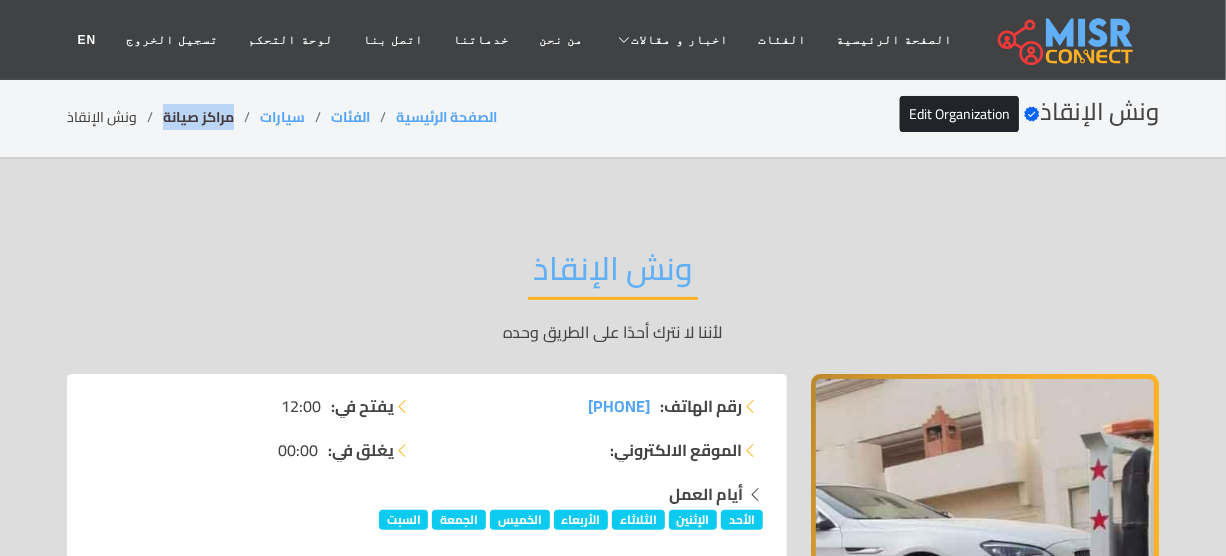 drag, startPoint x: 235, startPoint y: 118, endPoint x: 160, endPoint y: 118, distance: 75 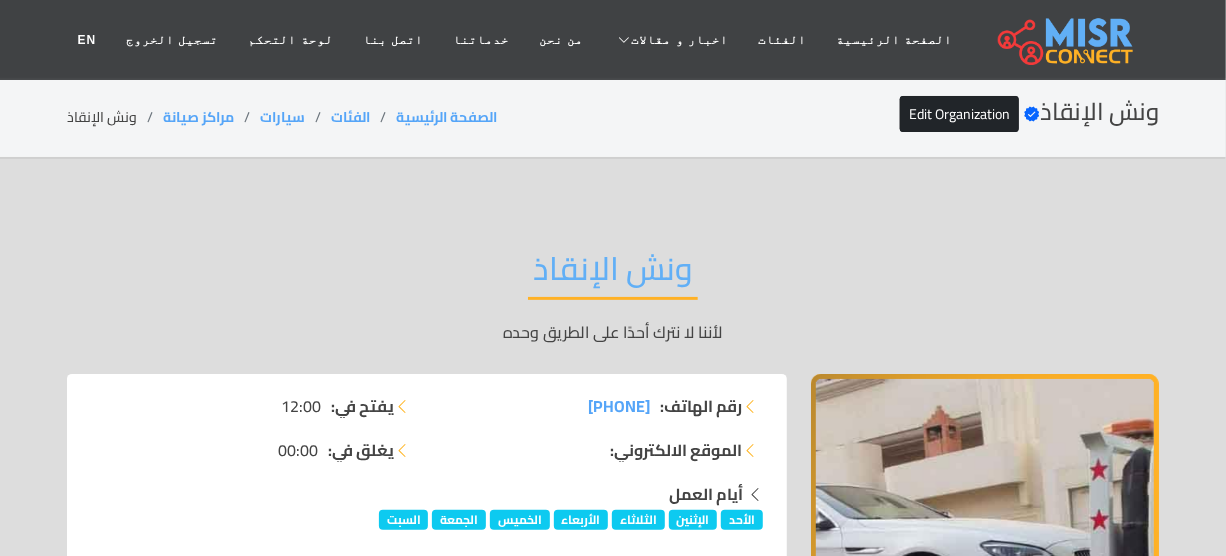 click on "ونش الإنقاذ" at bounding box center [613, 274] 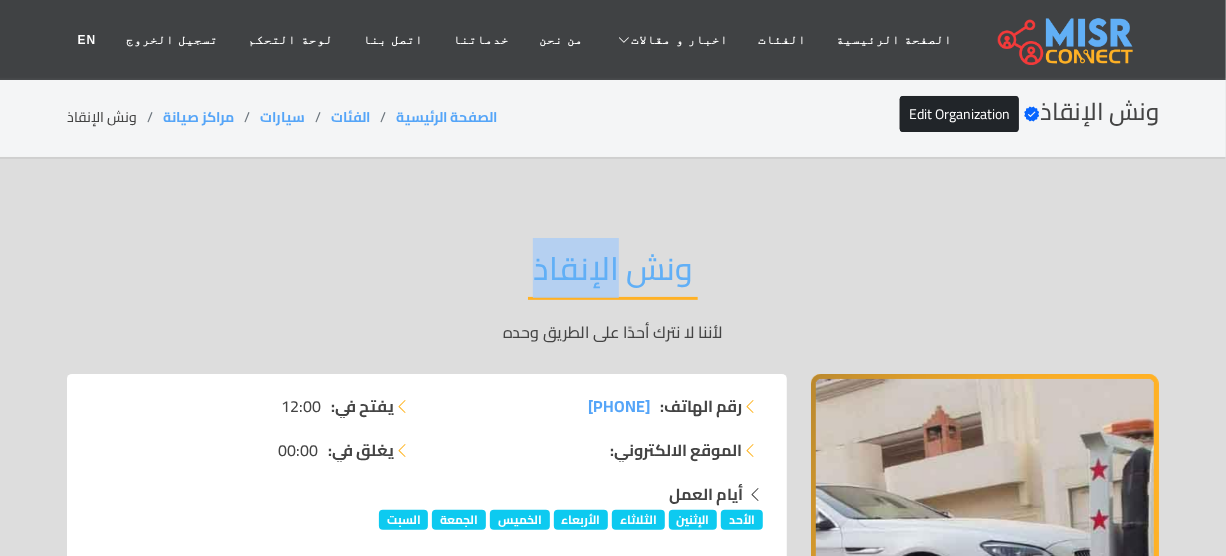 click on "ونش الإنقاذ" at bounding box center (613, 274) 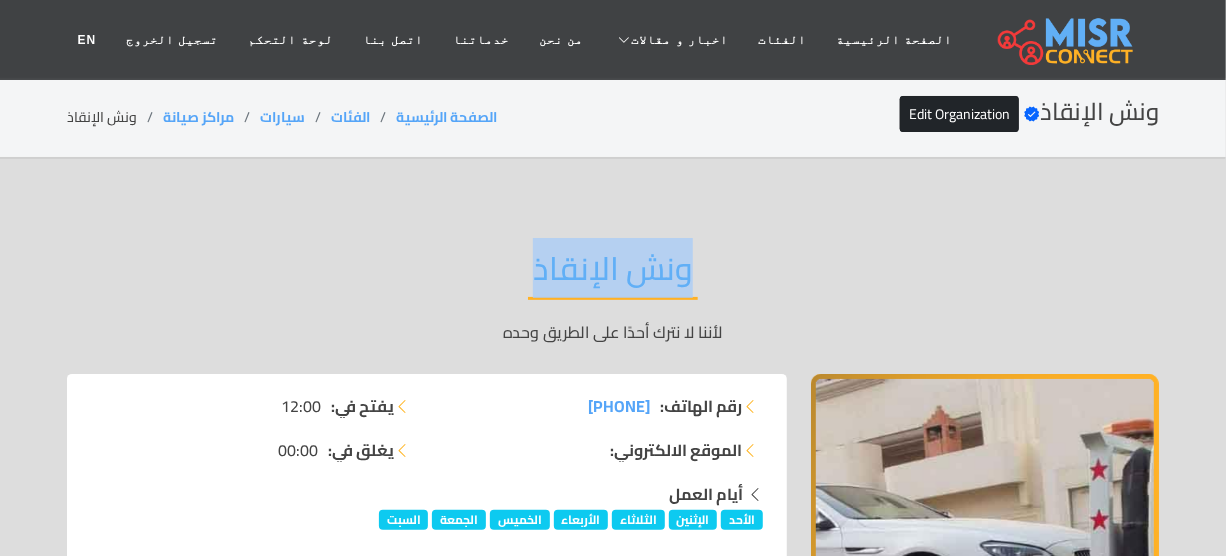 click on "ونش الإنقاذ" at bounding box center (613, 274) 